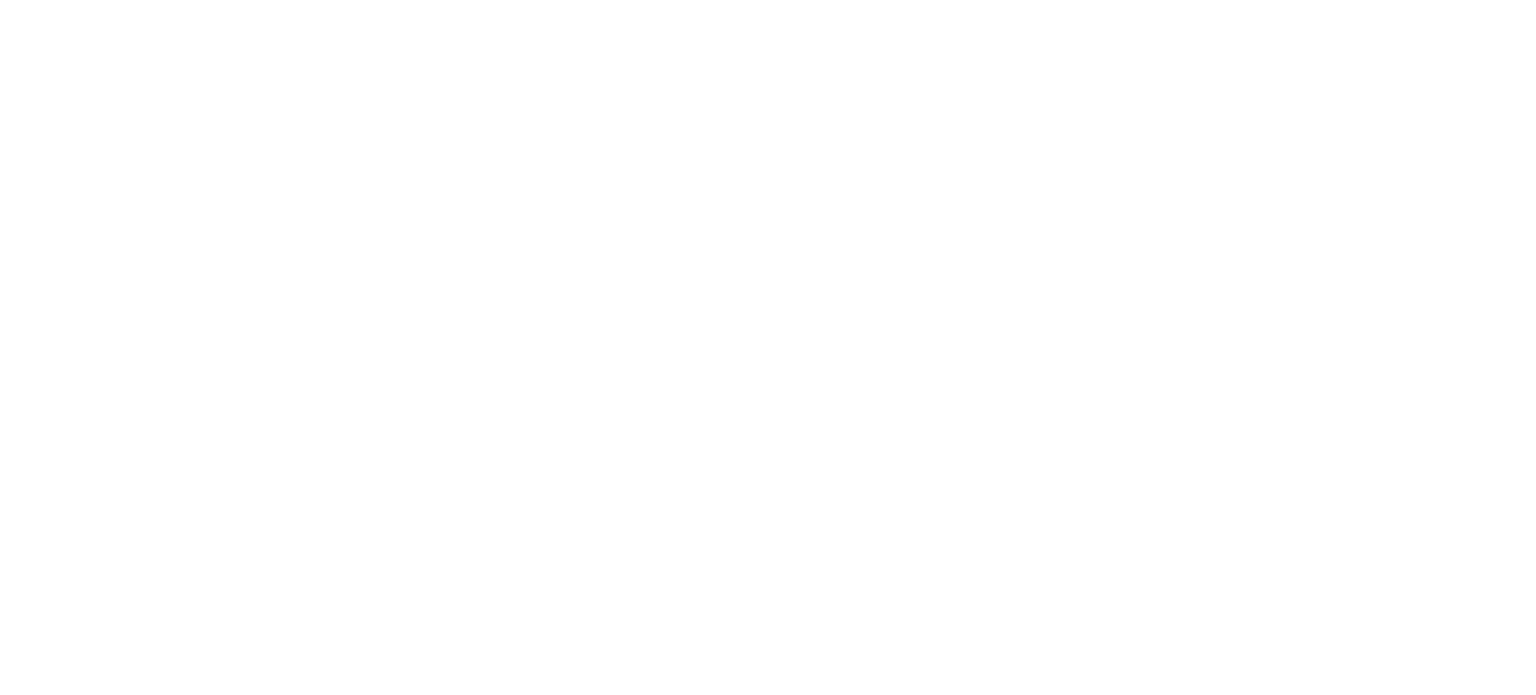 scroll, scrollTop: 0, scrollLeft: 0, axis: both 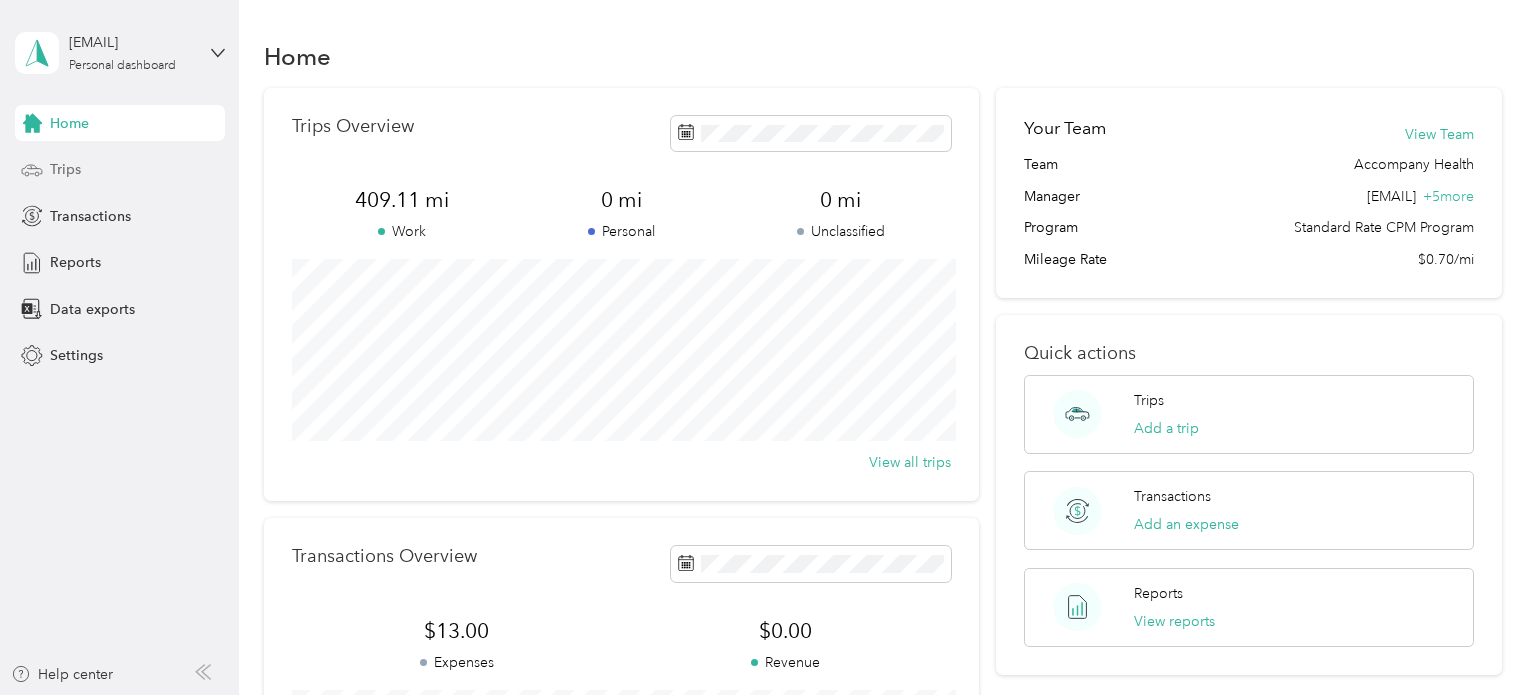click on "Trips" at bounding box center (120, 170) 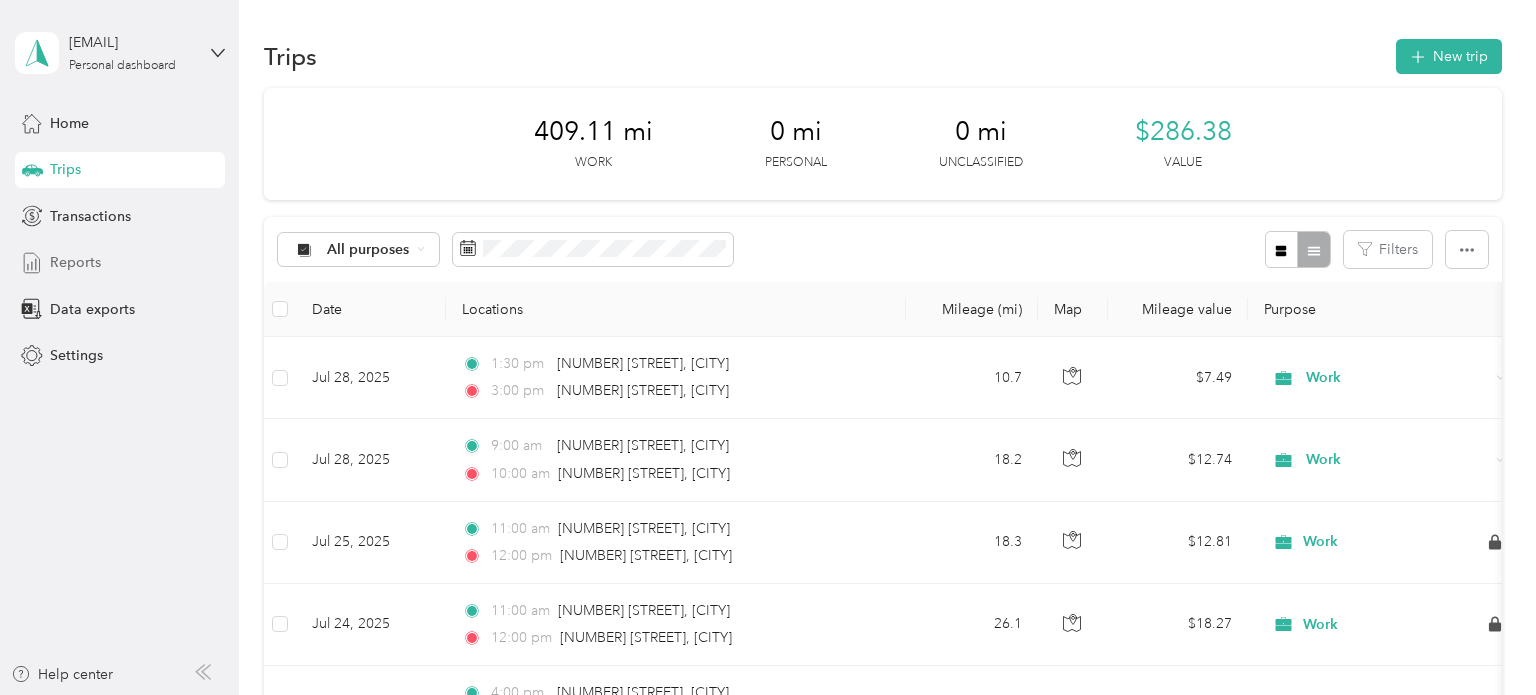 click on "Reports" at bounding box center [75, 262] 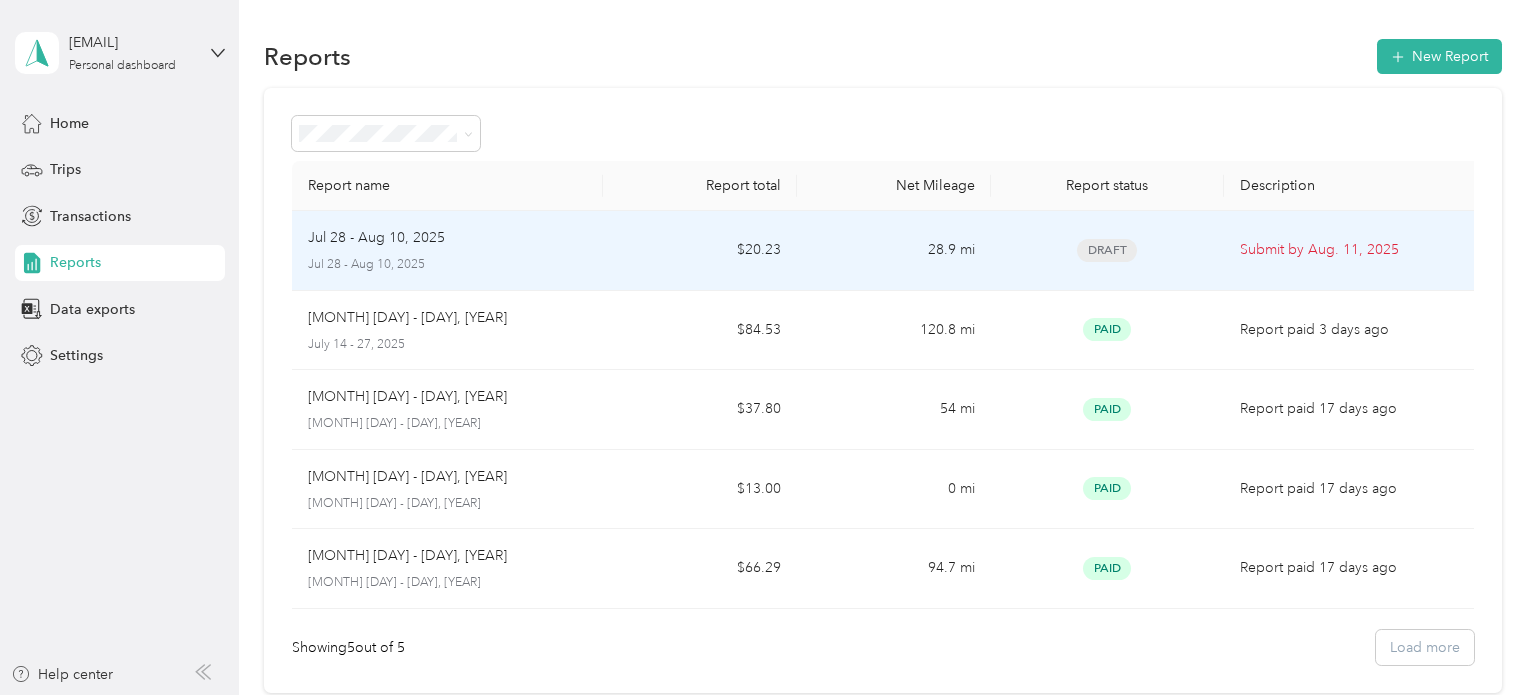 click on "Jul 28 - Aug 10, 2025" at bounding box center [447, 238] 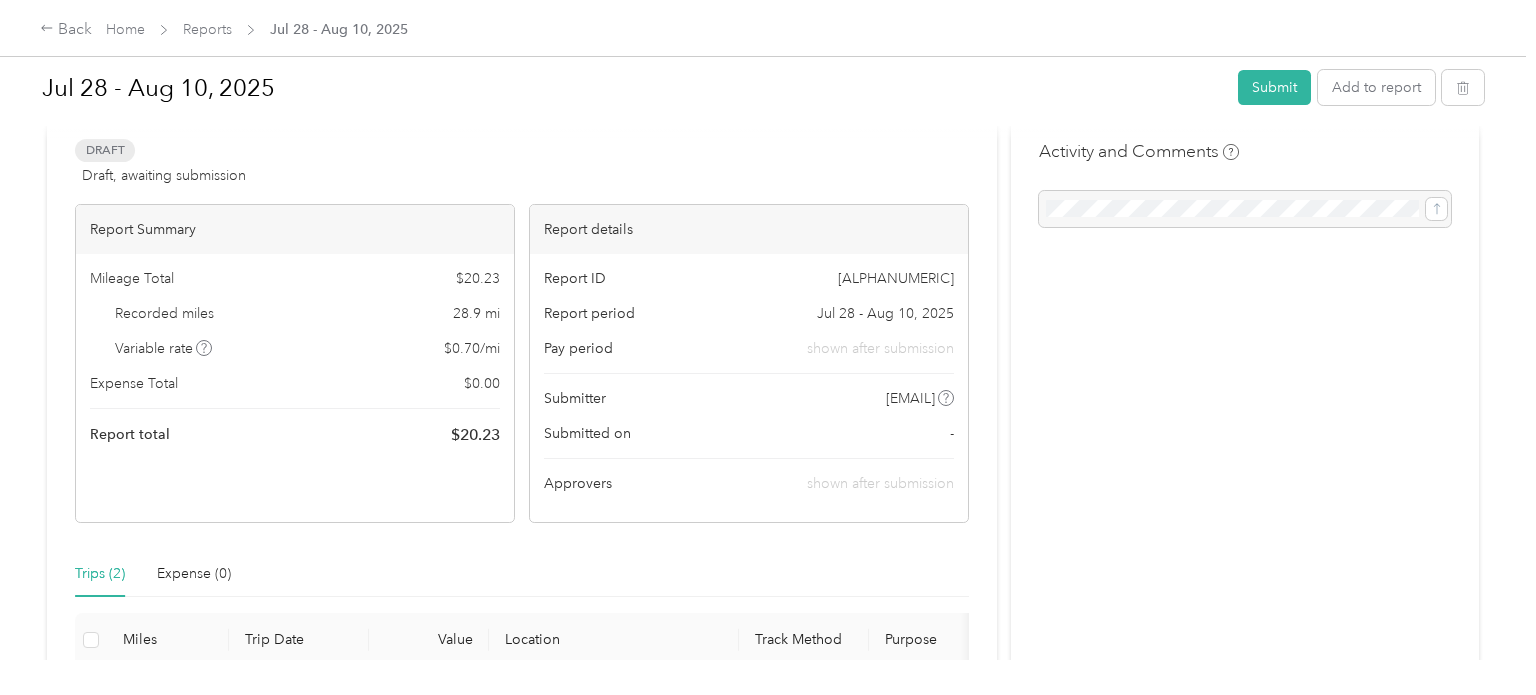 scroll, scrollTop: 0, scrollLeft: 0, axis: both 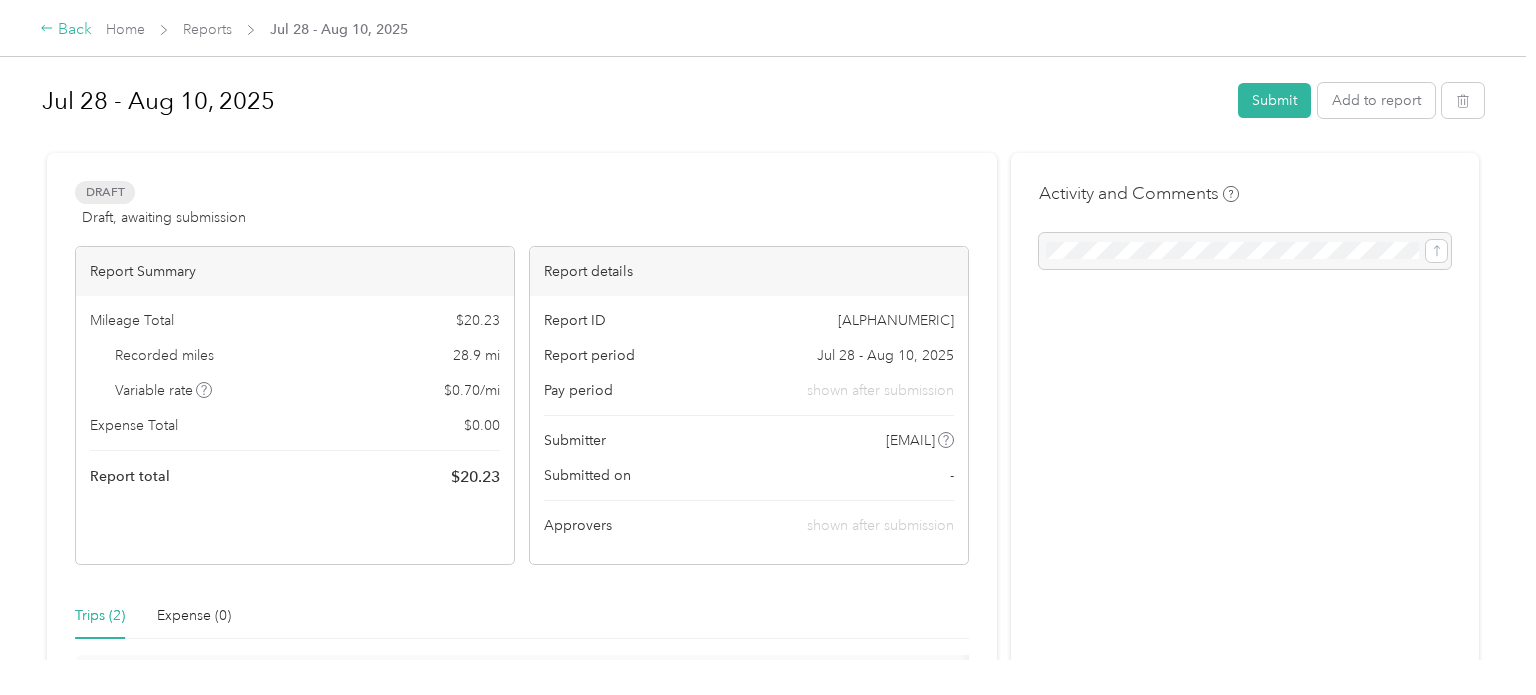 click on "Back" at bounding box center [66, 30] 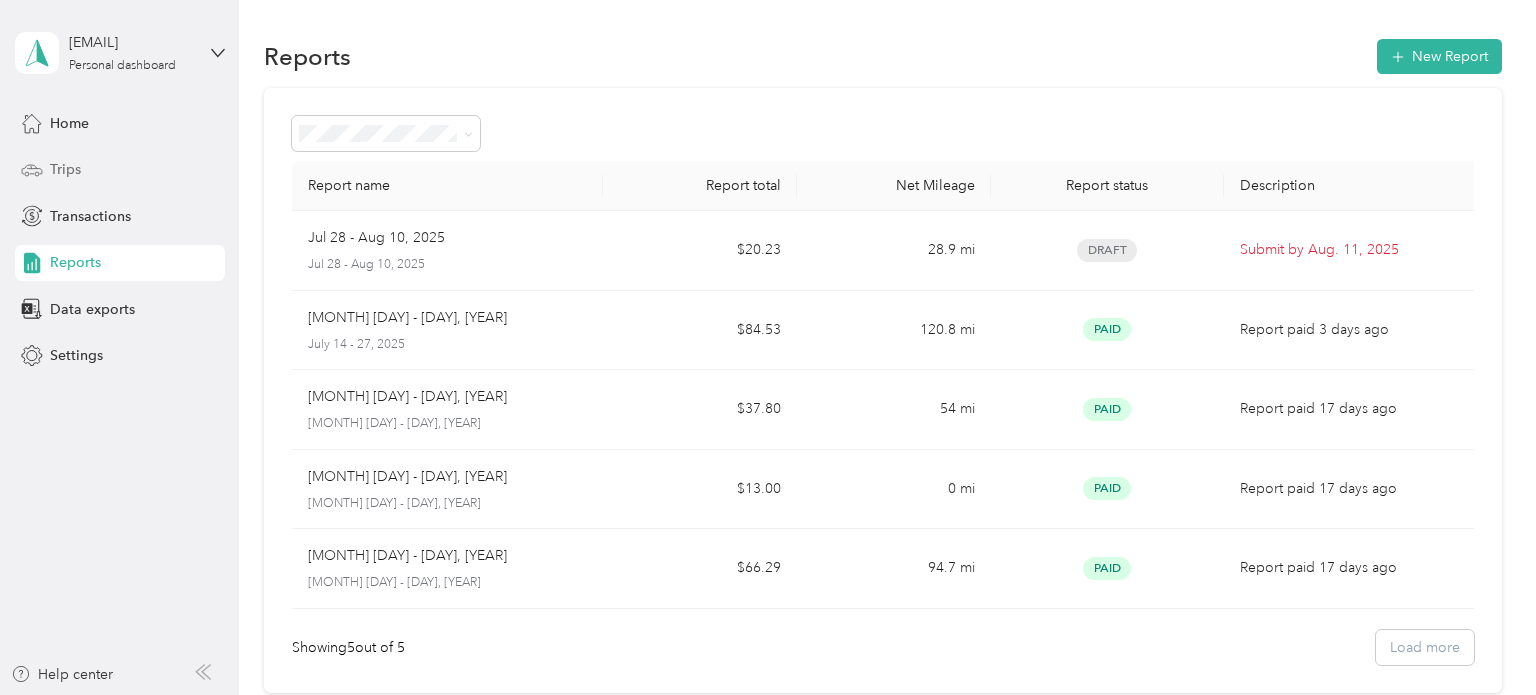 click on "Trips" at bounding box center [65, 169] 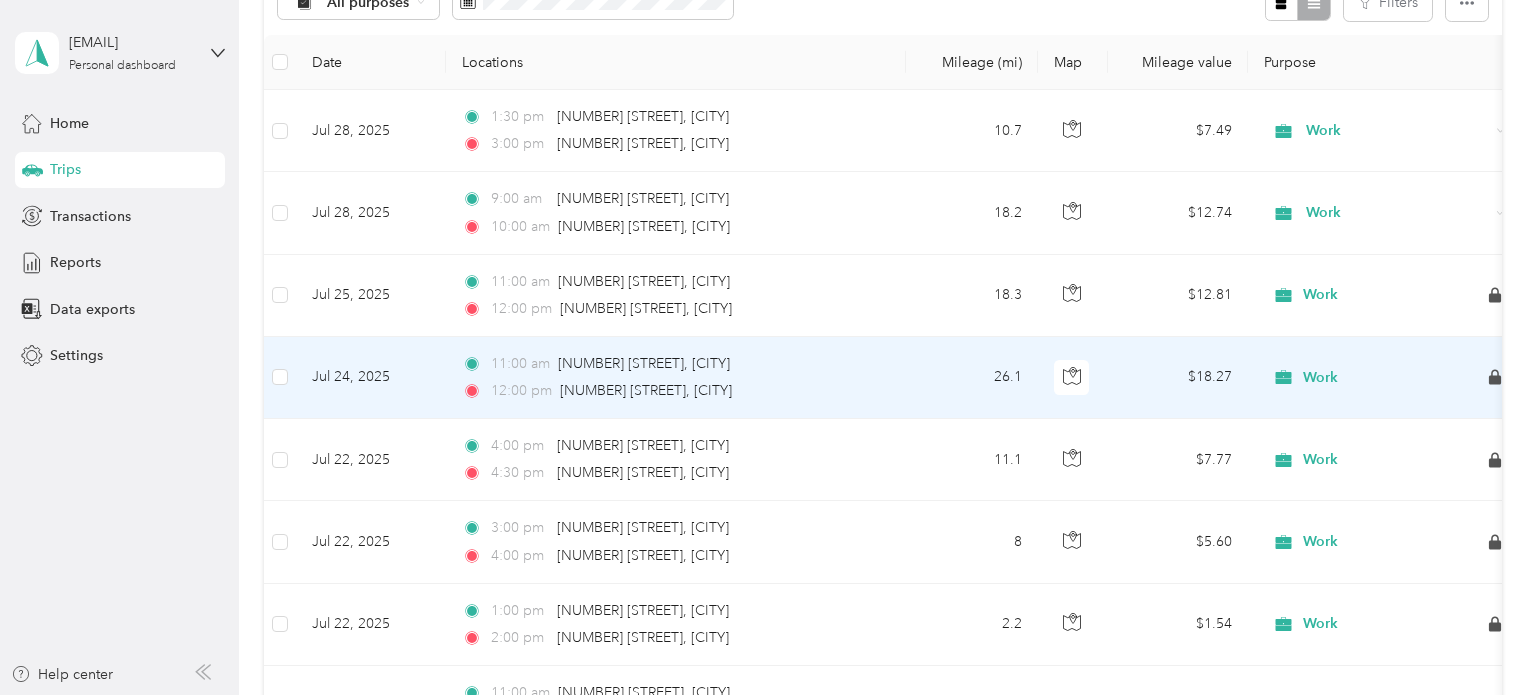 scroll, scrollTop: 0, scrollLeft: 0, axis: both 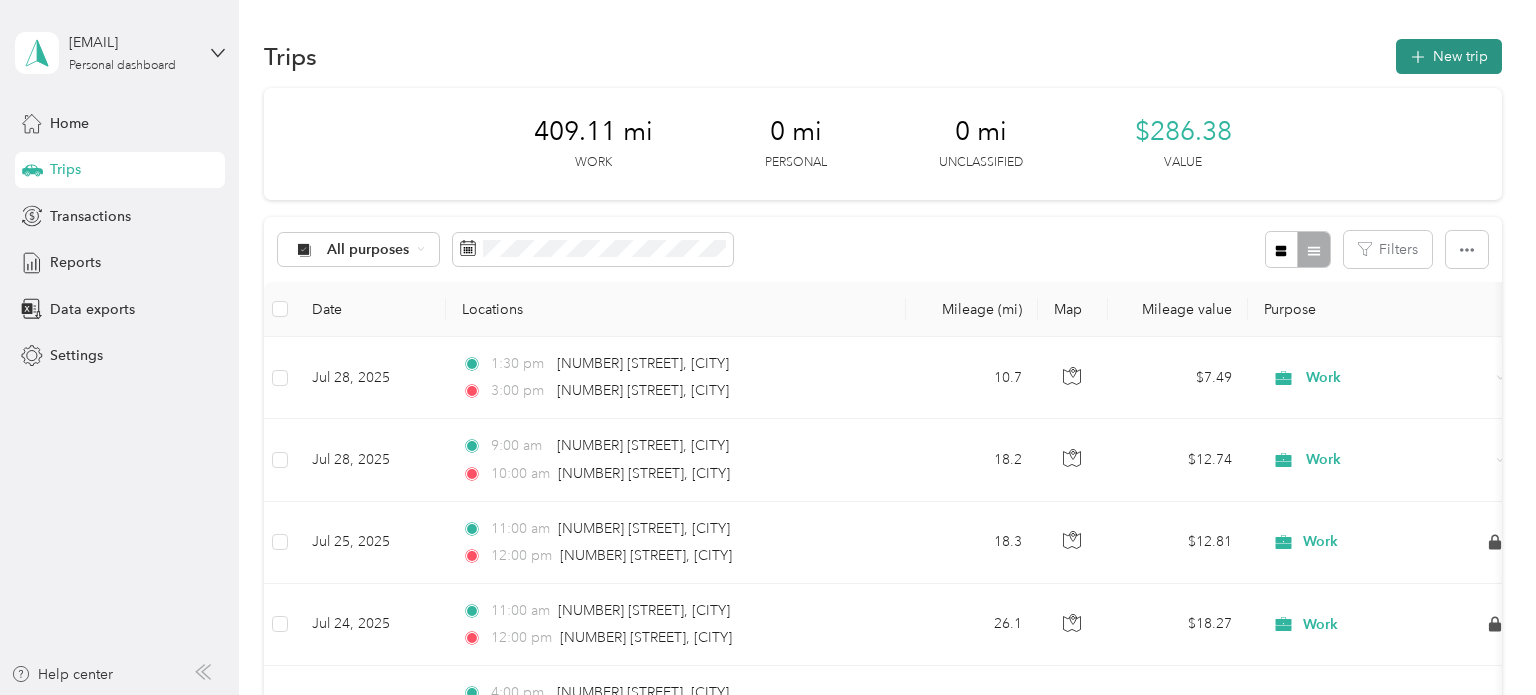 click 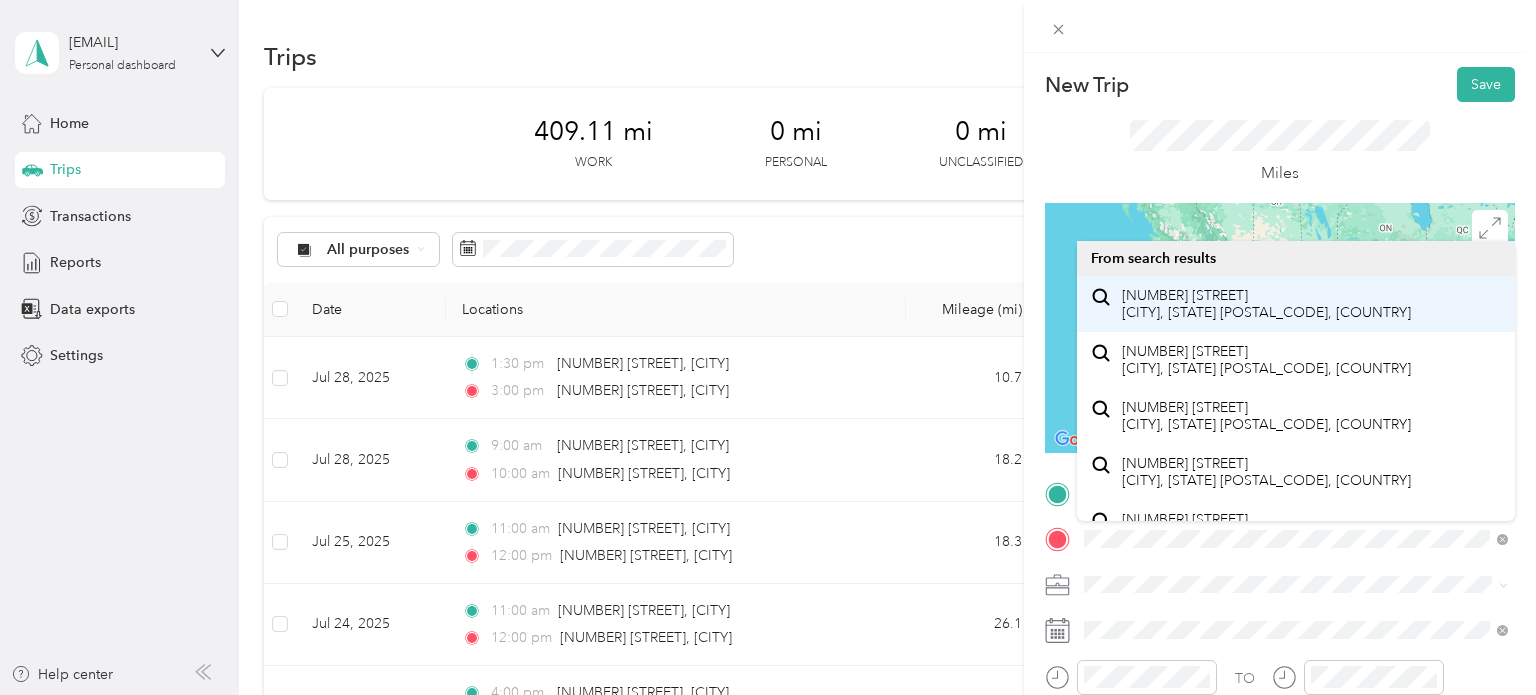 click on "[NUMBER] [STREET]
[CITY], [STATE] [POSTAL_CODE], [COUNTRY]" at bounding box center (1266, 304) 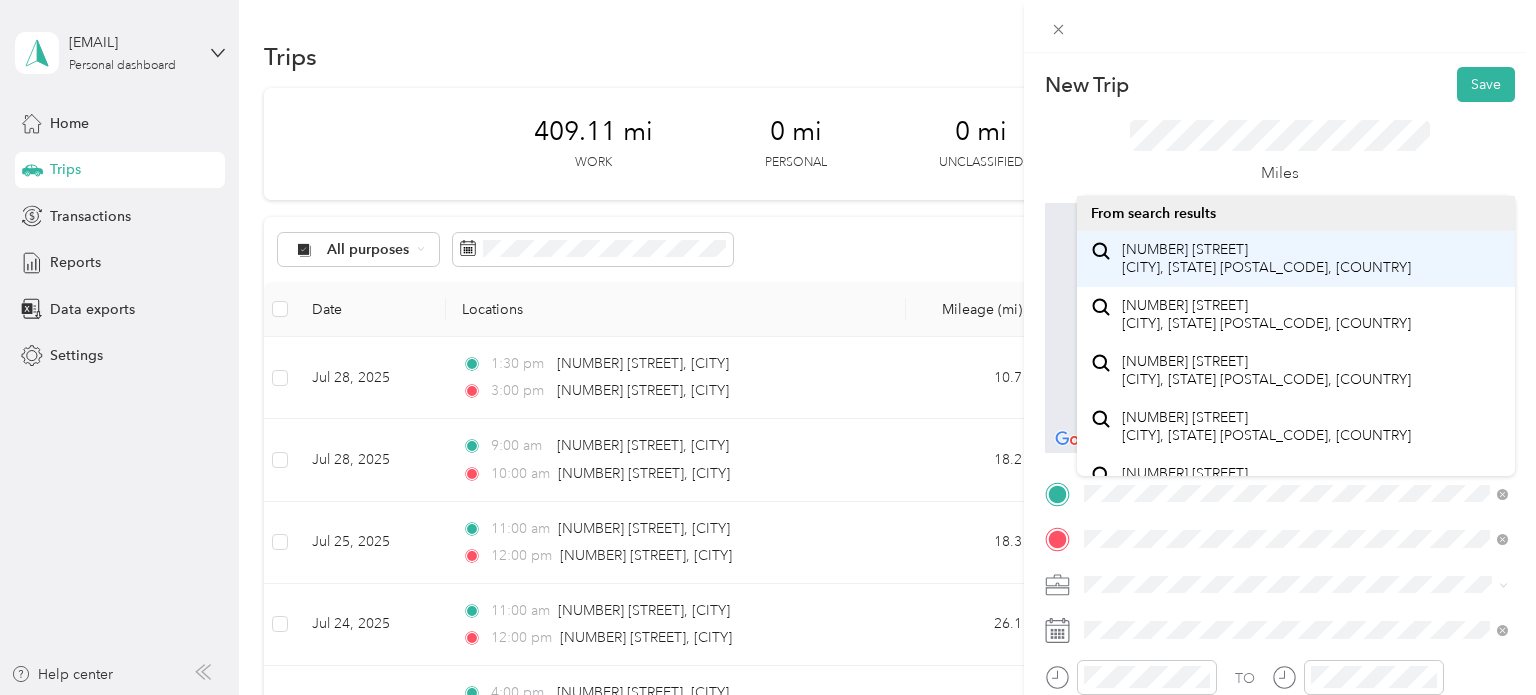 click on "[NUMBER] [STREET]
[CITY], [STATE] [POSTAL_CODE], [COUNTRY]" at bounding box center [1266, 258] 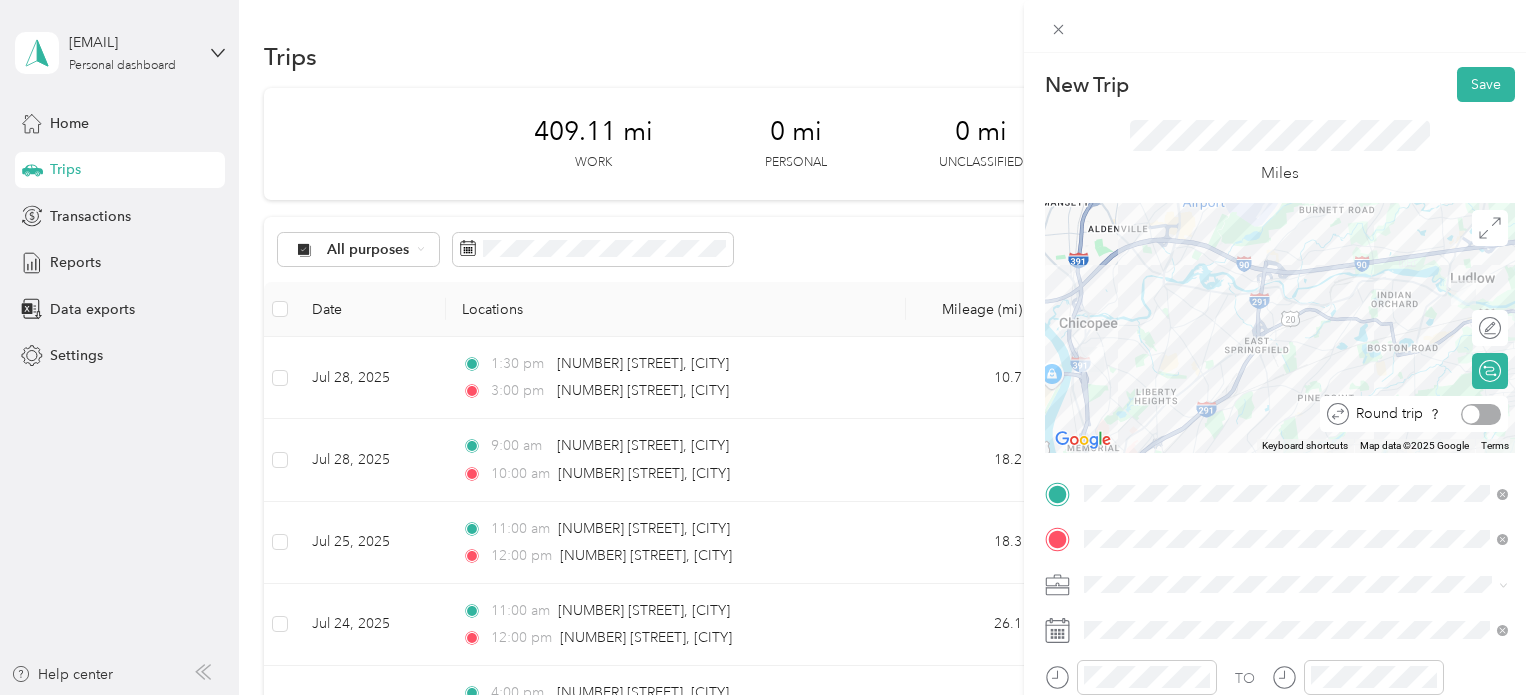 click at bounding box center (1481, 414) 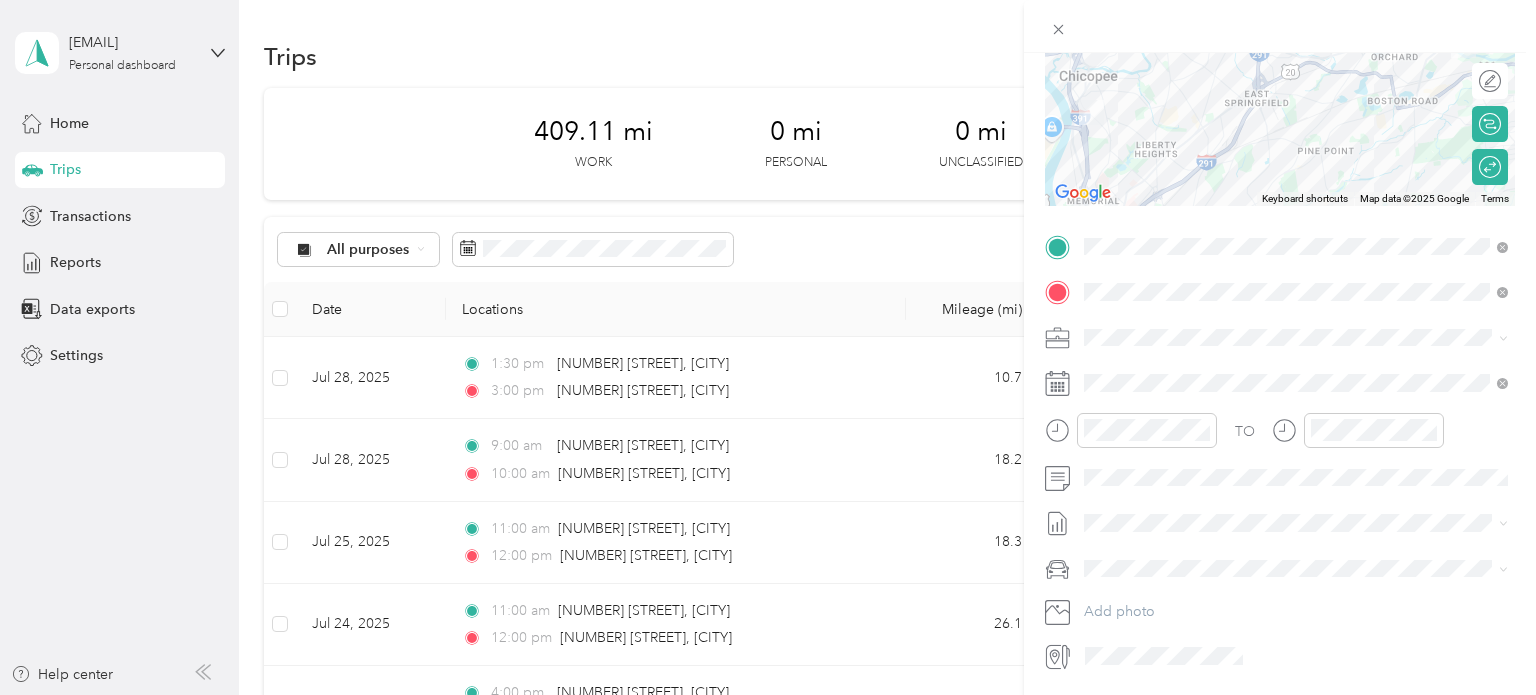 scroll, scrollTop: 262, scrollLeft: 0, axis: vertical 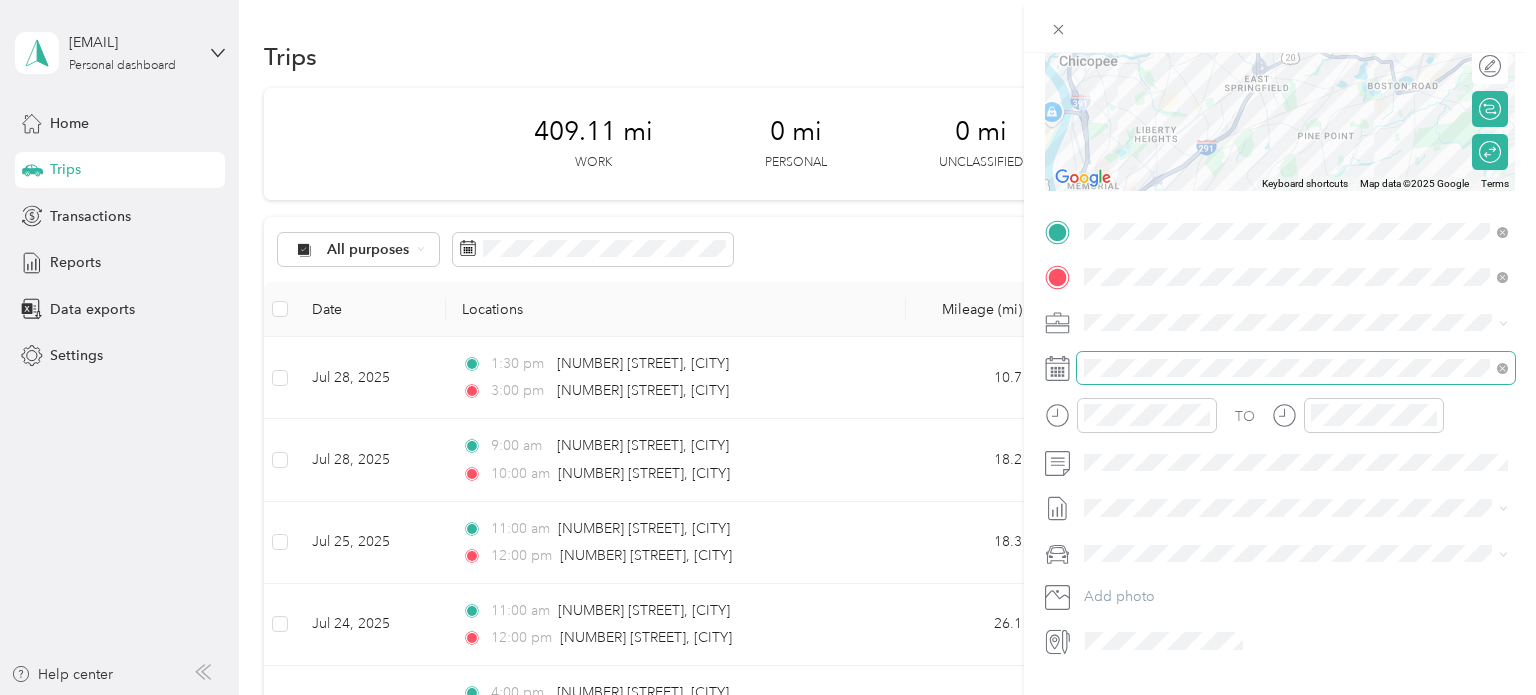 click at bounding box center (1296, 368) 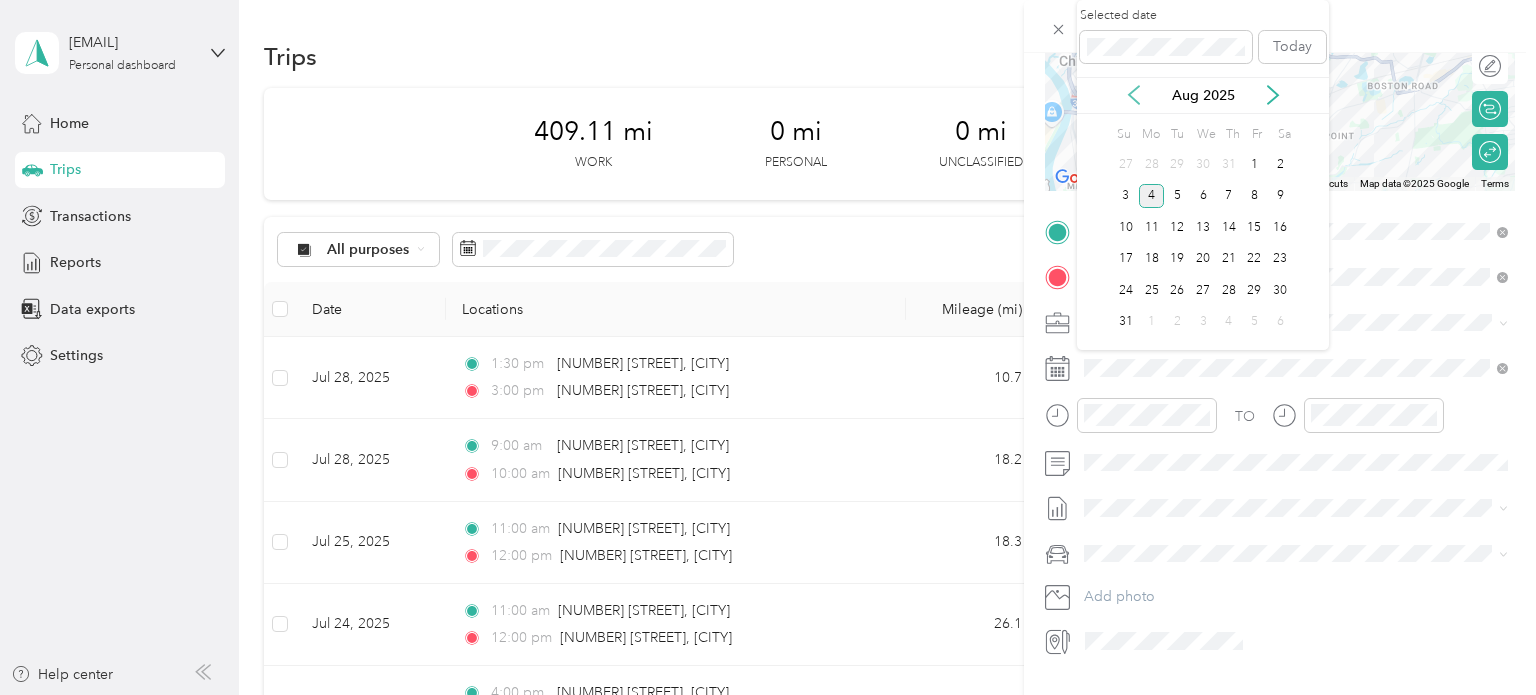 click 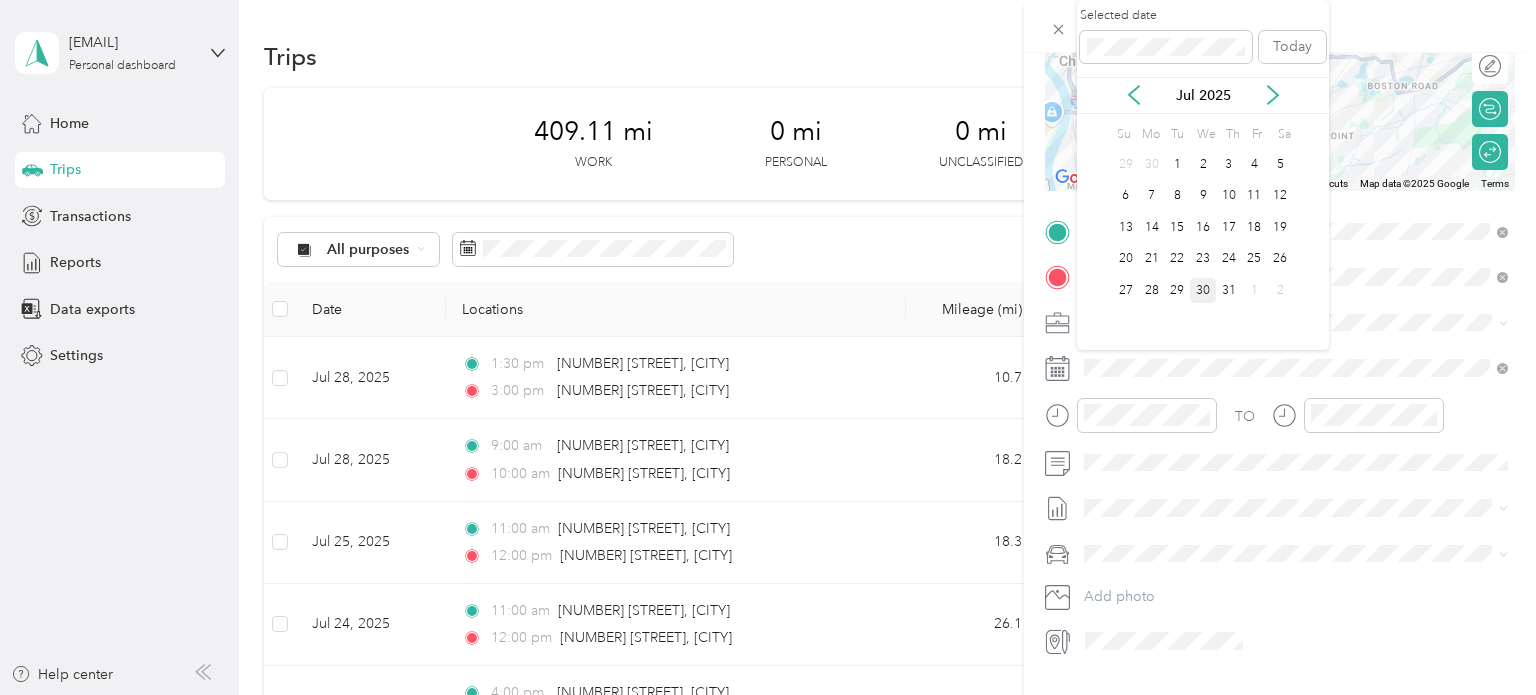 click on "30" at bounding box center [1203, 290] 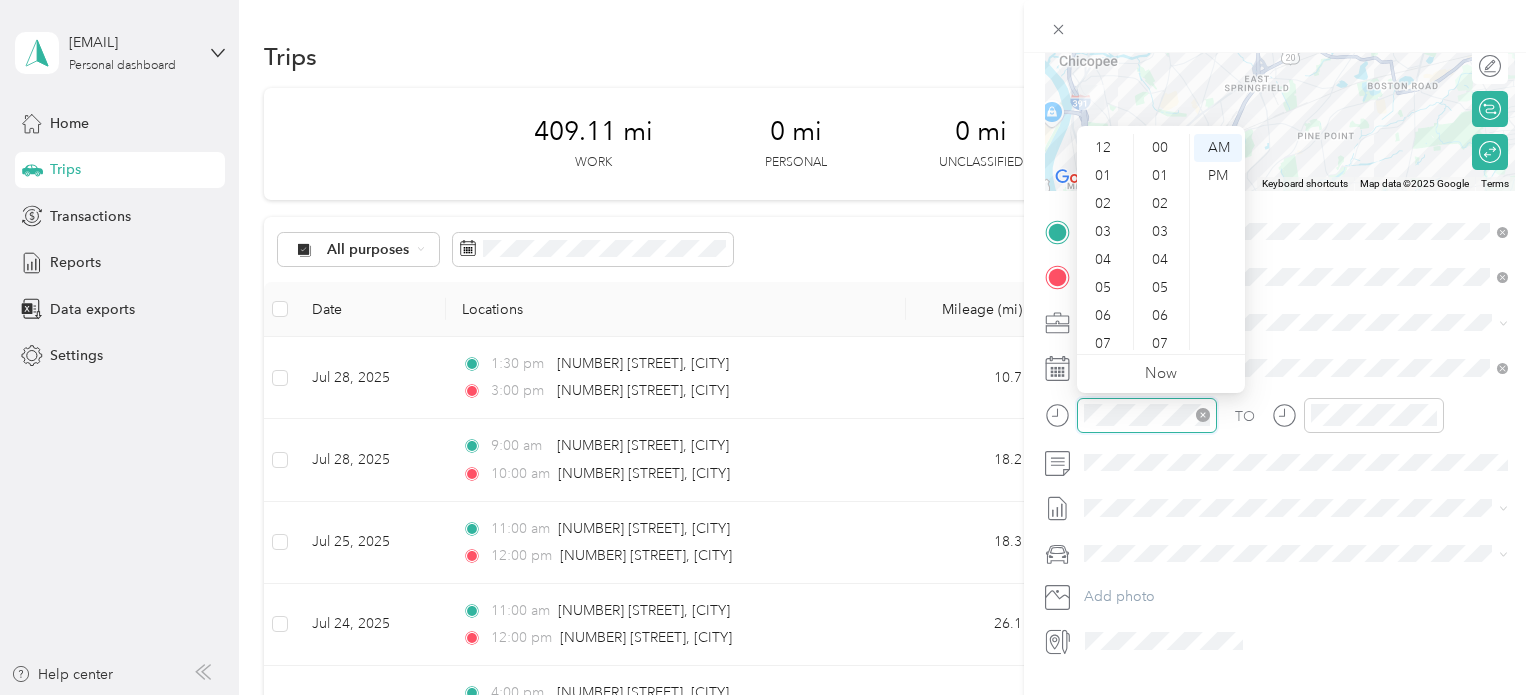 scroll, scrollTop: 336, scrollLeft: 0, axis: vertical 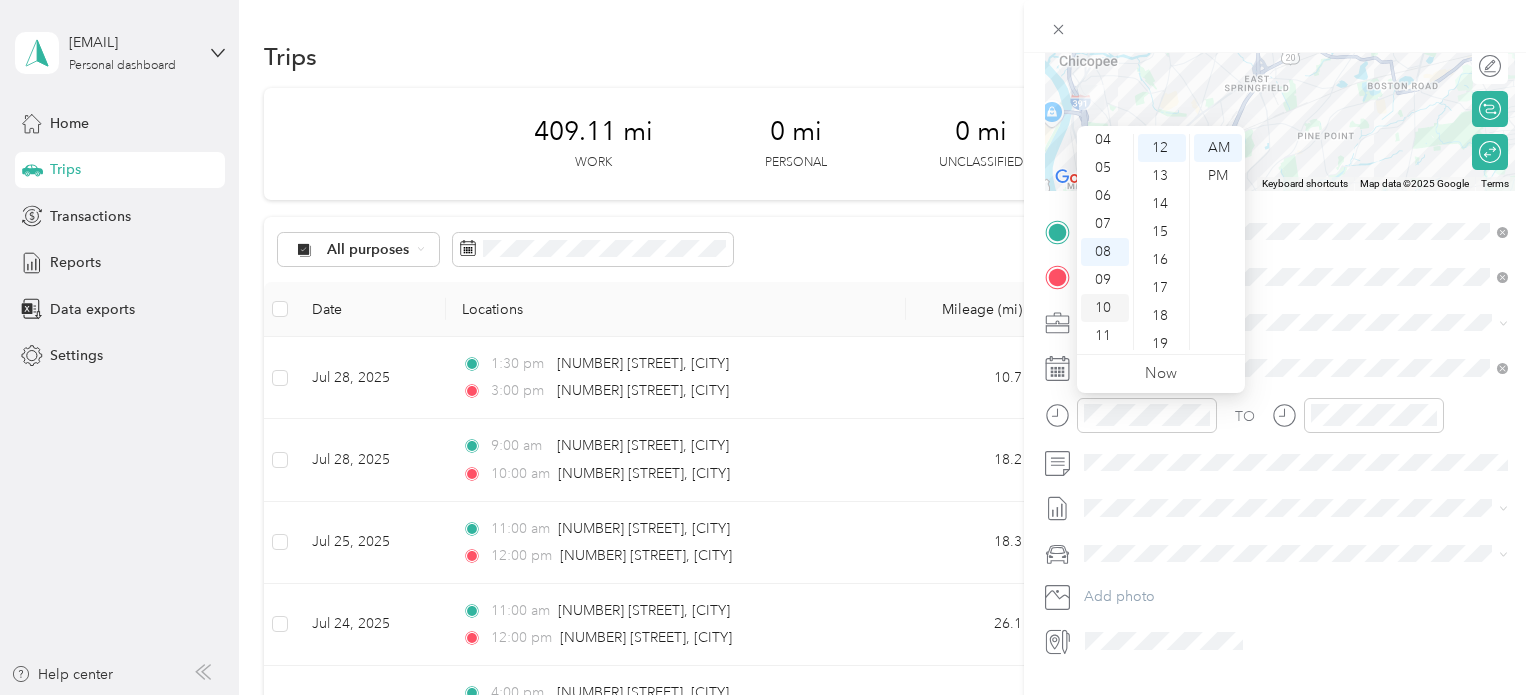 click on "10" at bounding box center [1105, 308] 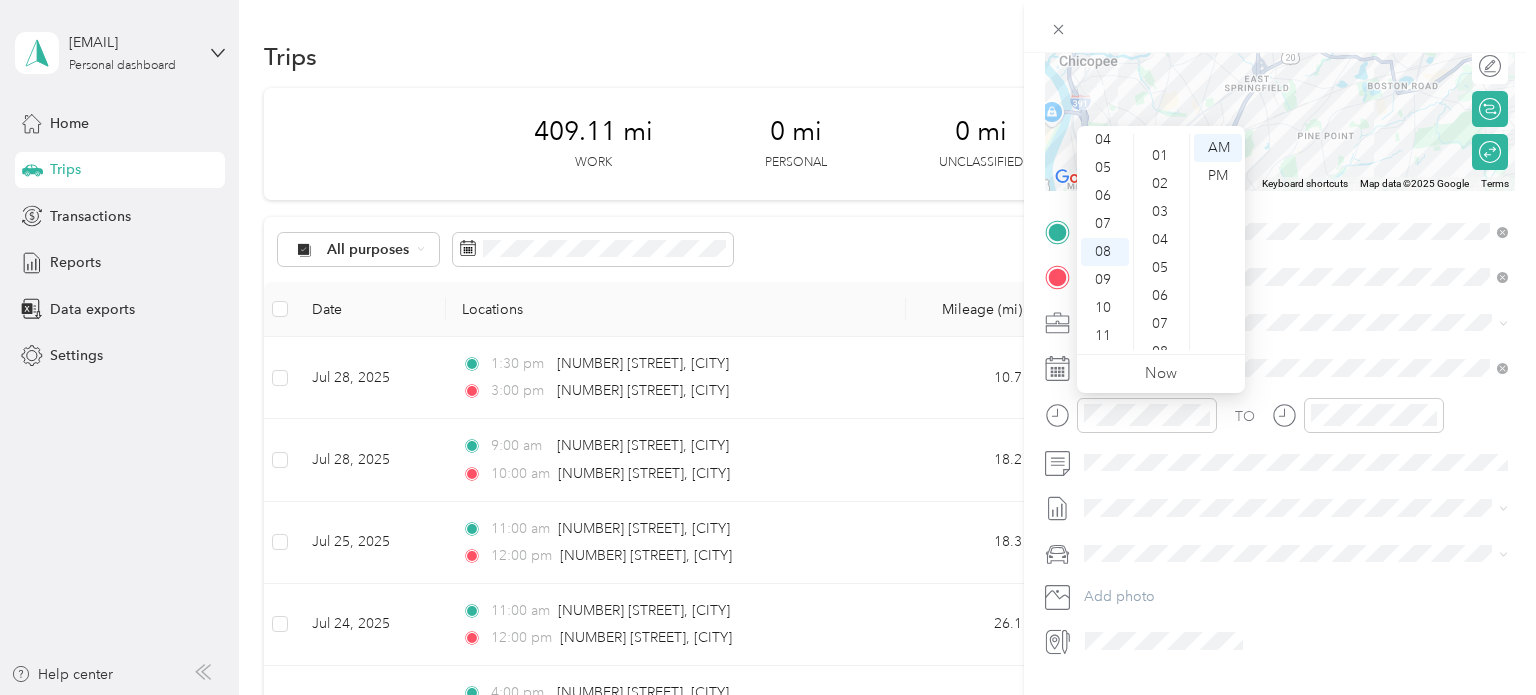 scroll, scrollTop: 0, scrollLeft: 0, axis: both 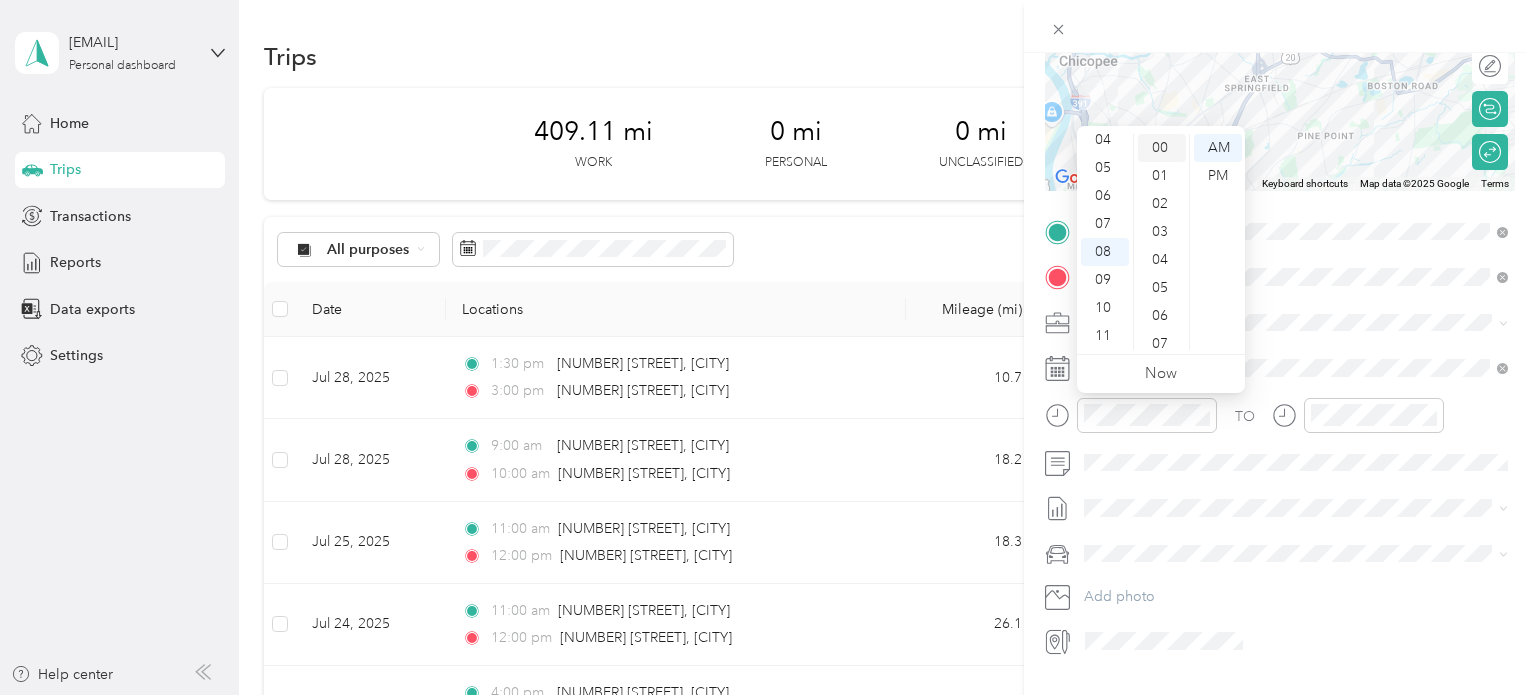 click on "00" at bounding box center (1162, 148) 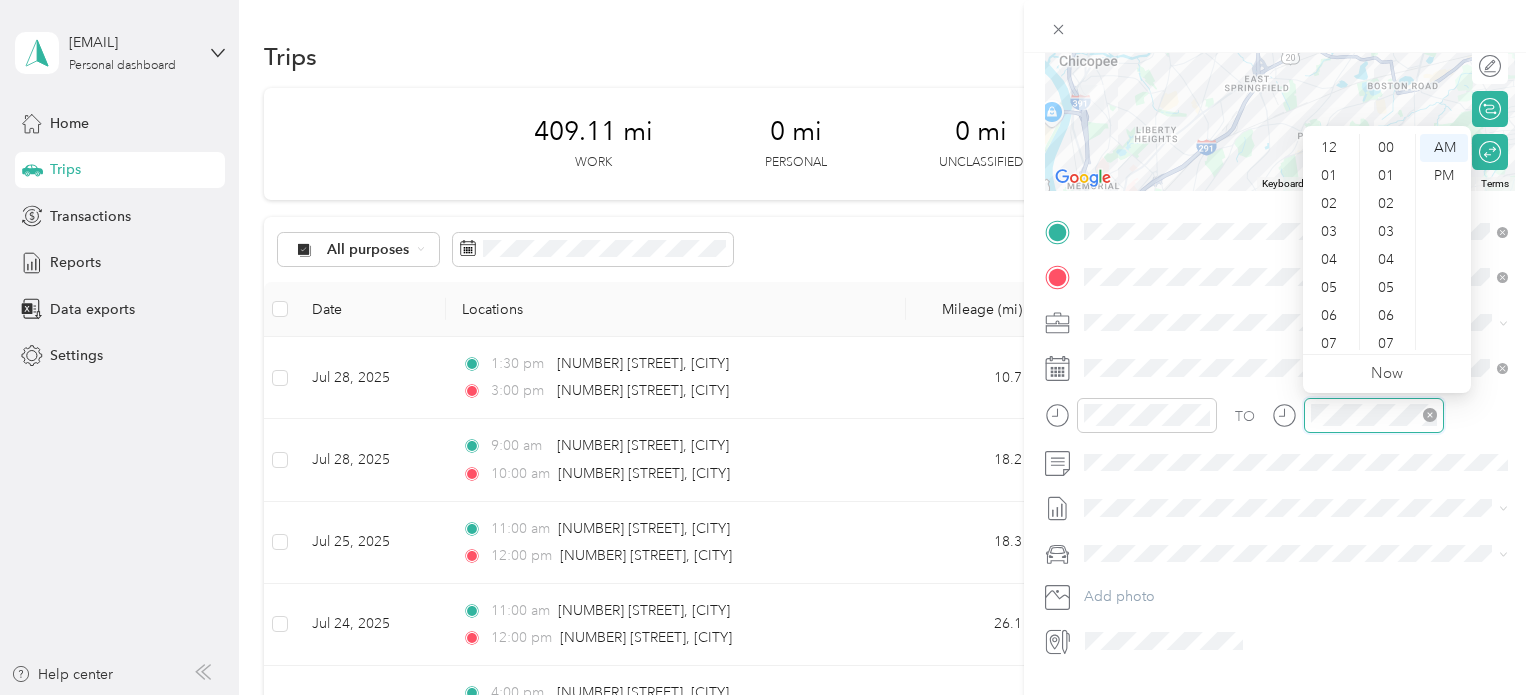 scroll, scrollTop: 336, scrollLeft: 0, axis: vertical 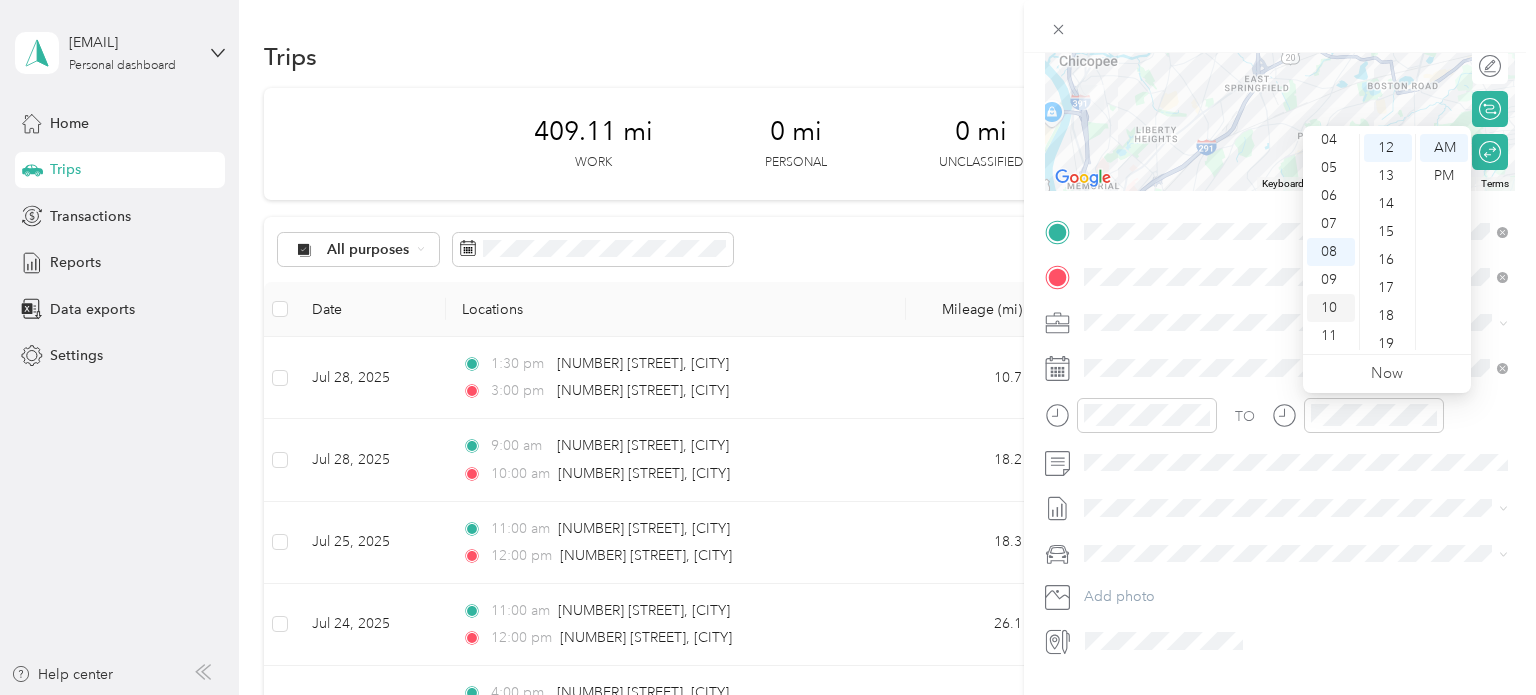 click on "10" at bounding box center (1331, 308) 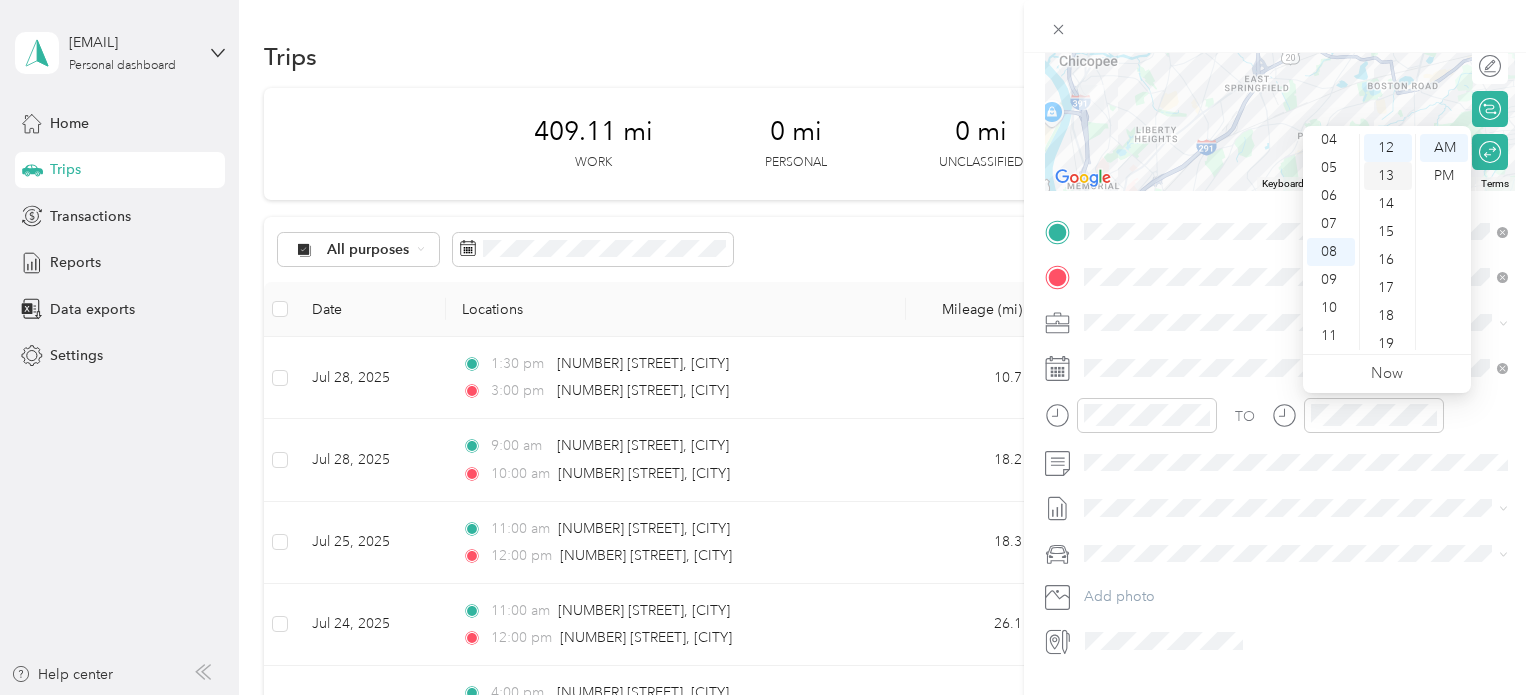scroll, scrollTop: 0, scrollLeft: 0, axis: both 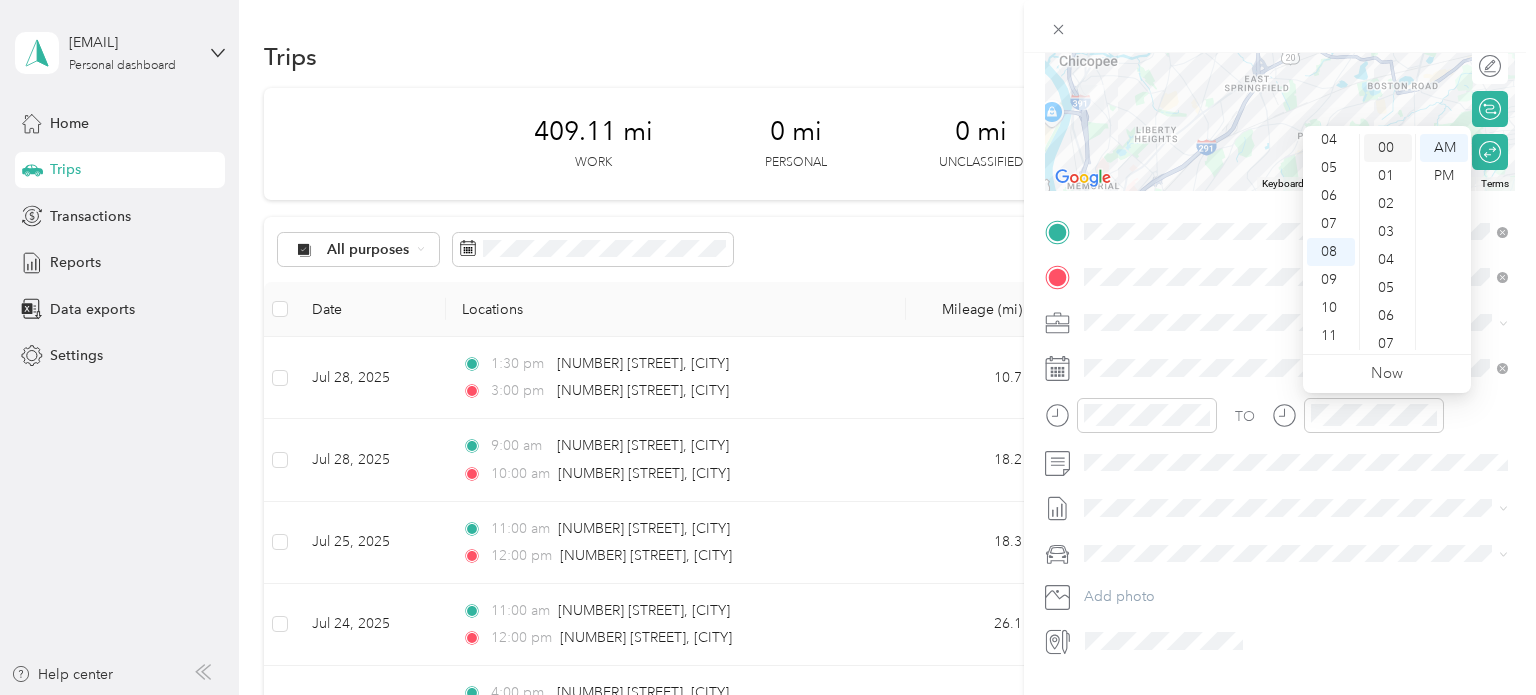 click on "00" at bounding box center (1388, 148) 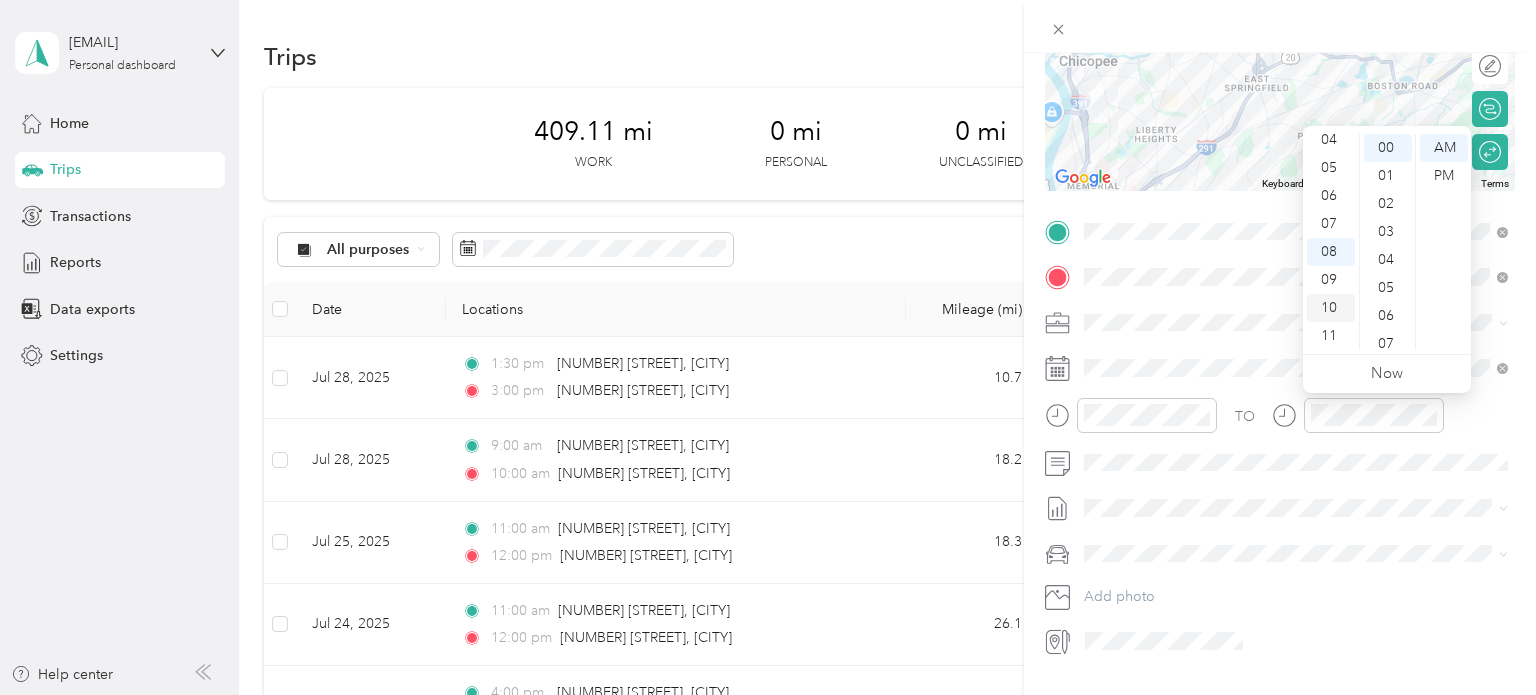 click on "10" at bounding box center (1331, 308) 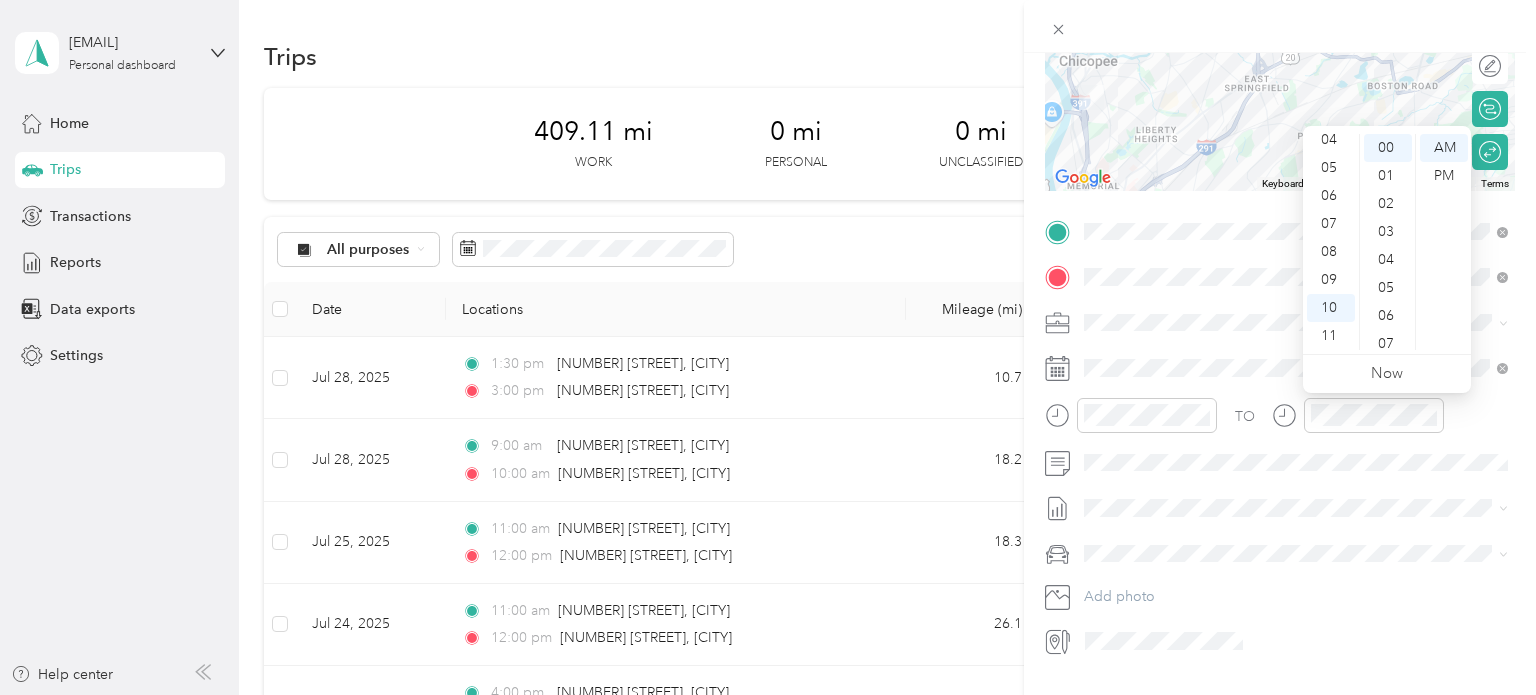 click on "TO" at bounding box center [1280, 422] 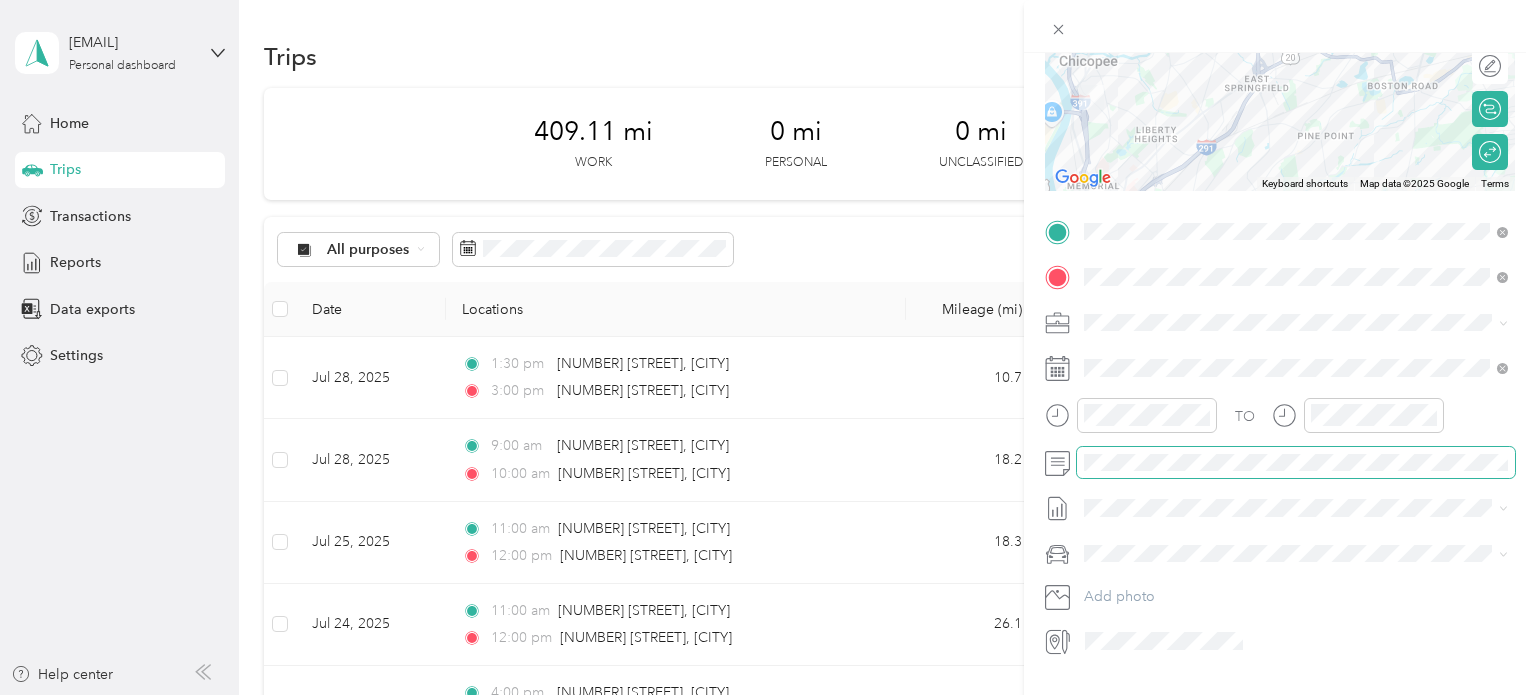 click at bounding box center [1296, 463] 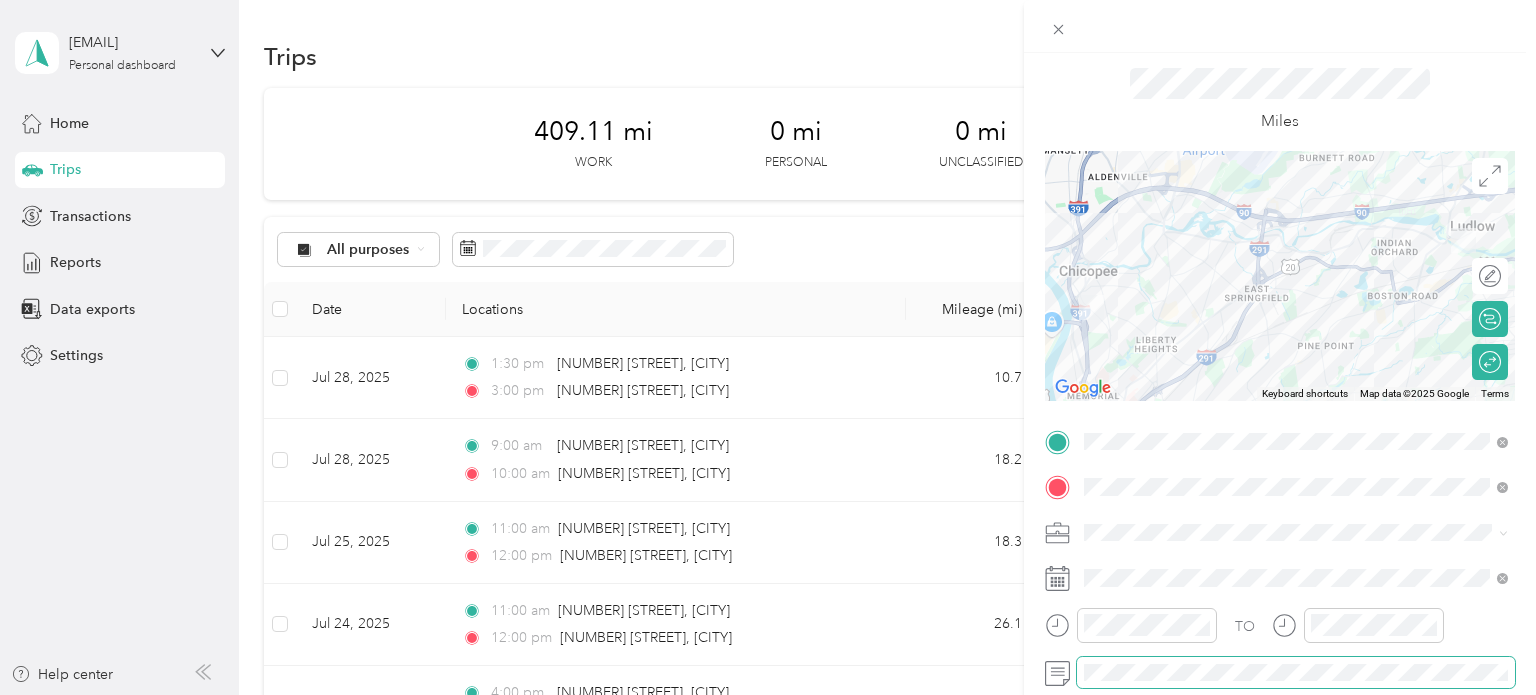scroll, scrollTop: 48, scrollLeft: 0, axis: vertical 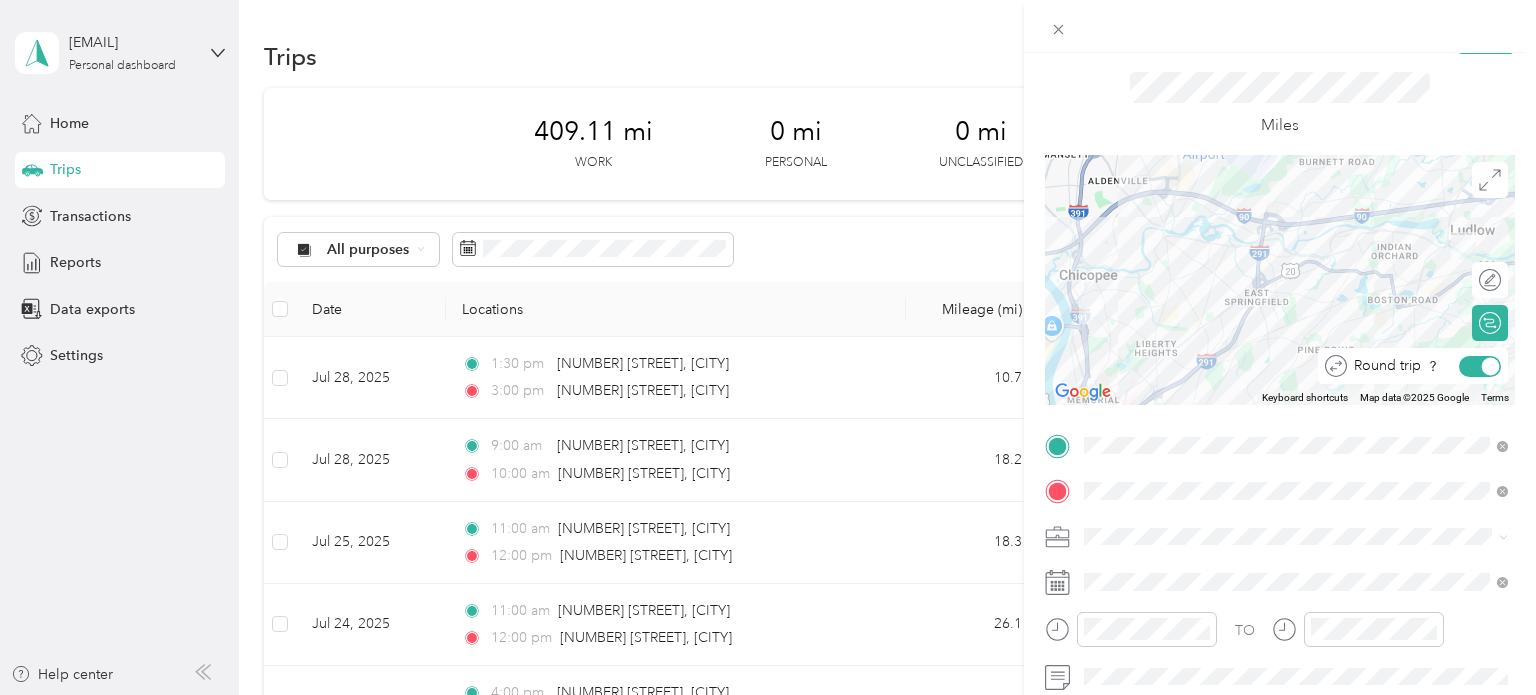 click at bounding box center (1491, 366) 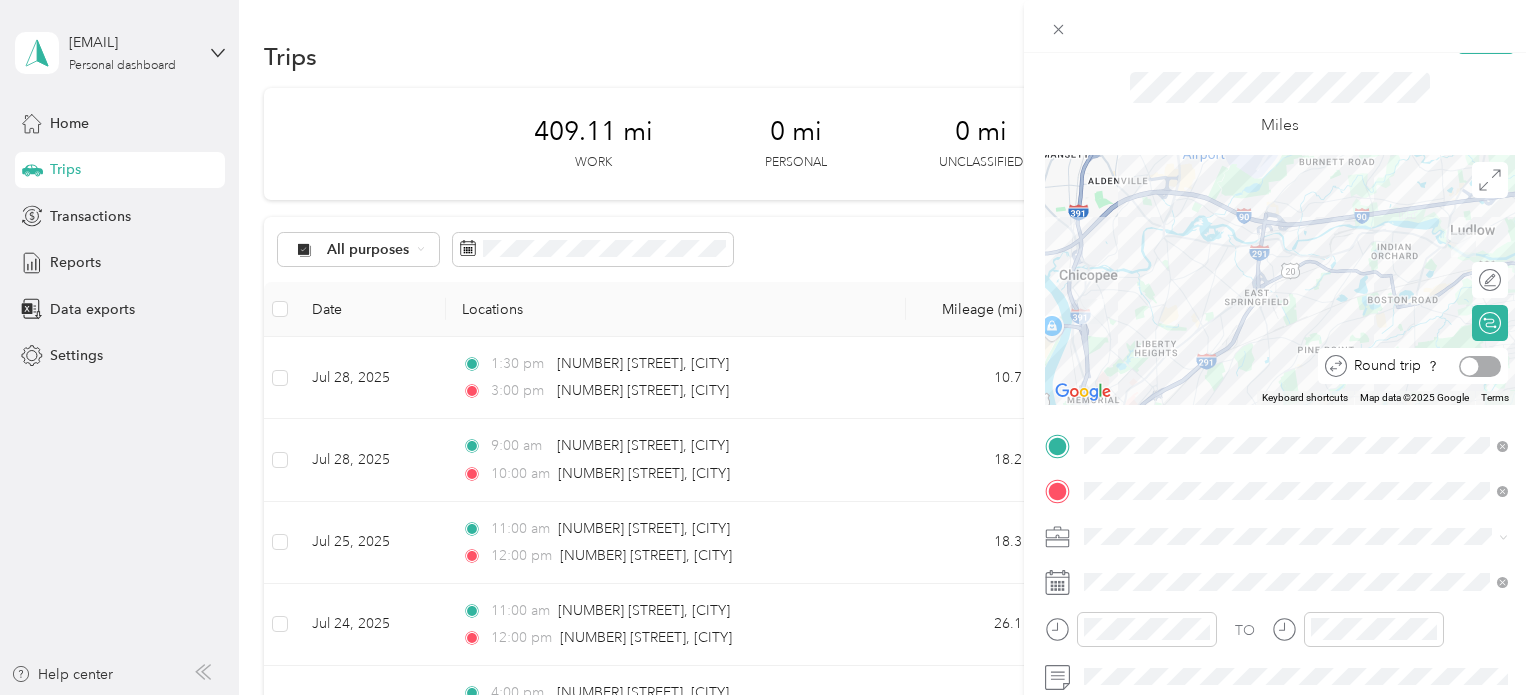 click at bounding box center [1480, 366] 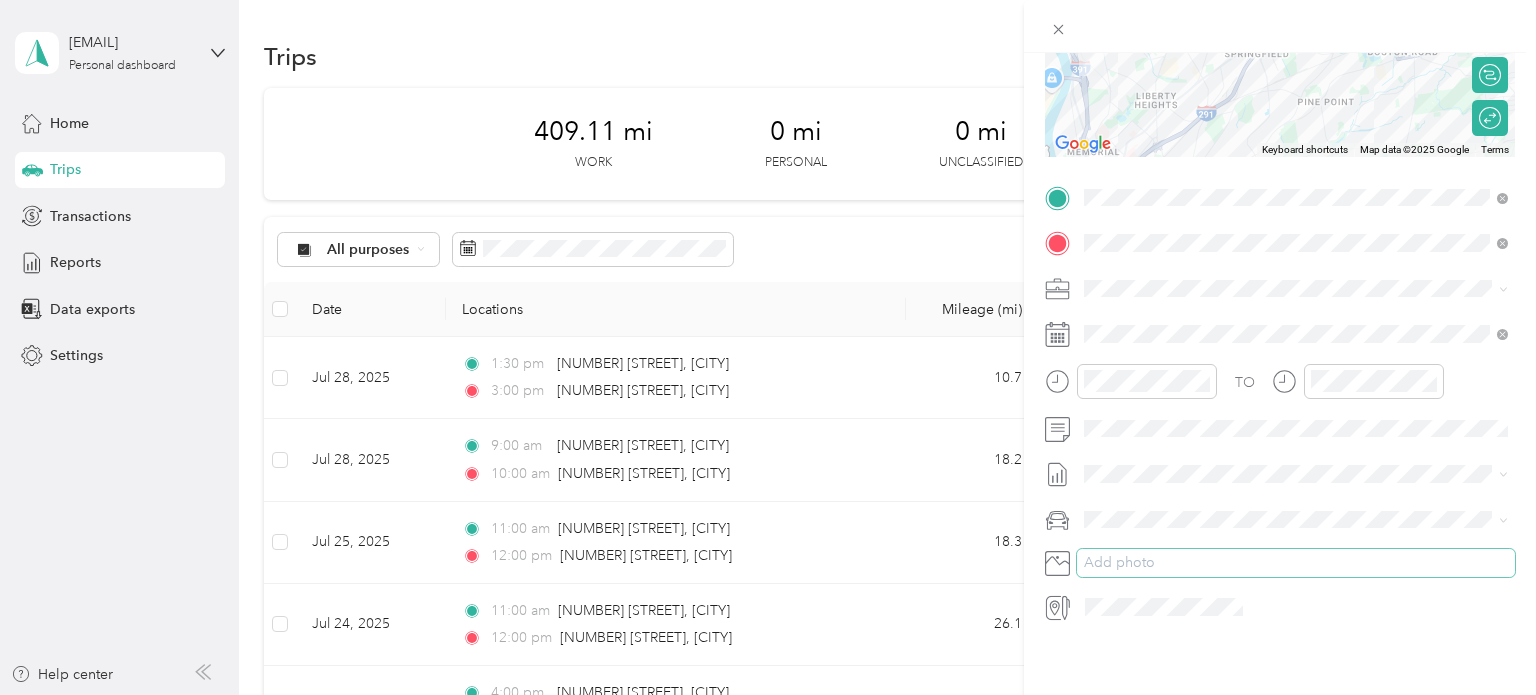 scroll, scrollTop: 0, scrollLeft: 0, axis: both 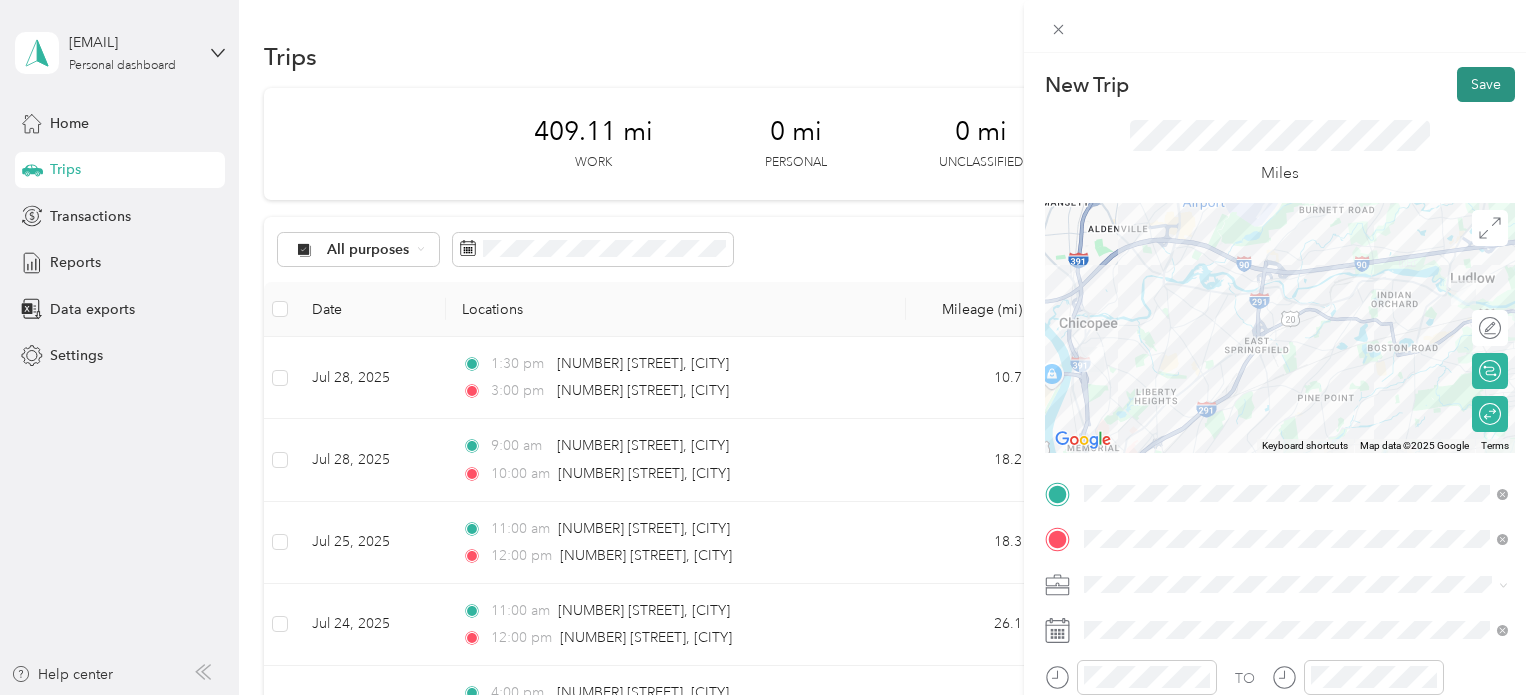 click on "Save" at bounding box center [1486, 84] 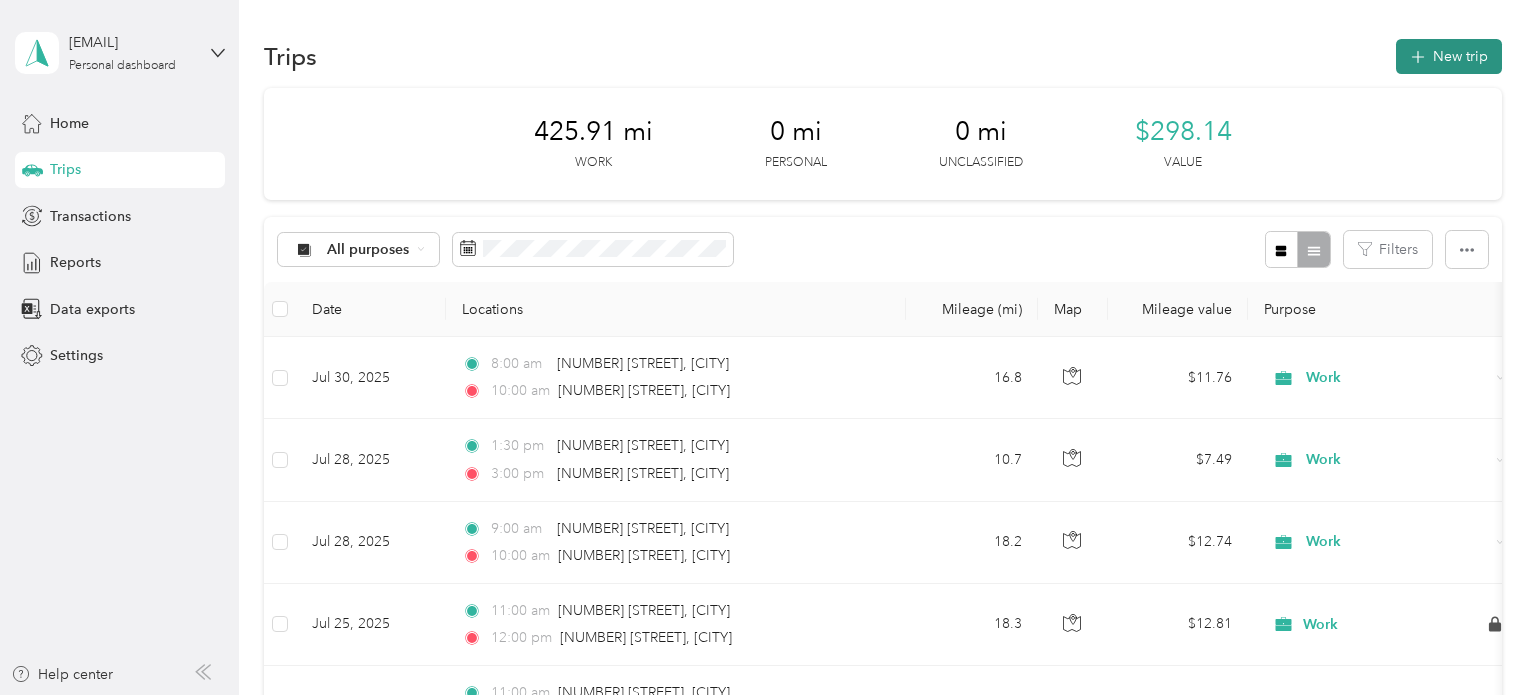 click 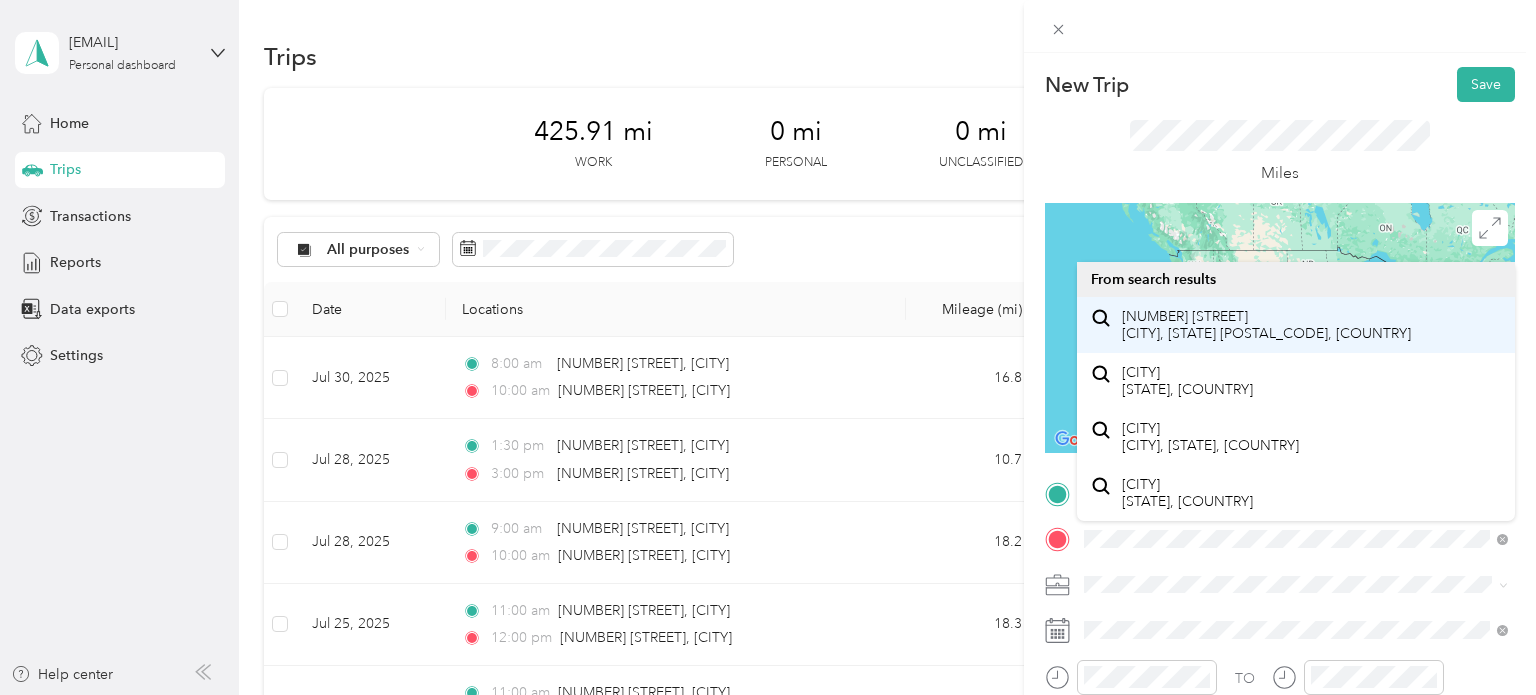 click on "[NUMBER] [STREET]
[CITY], [STATE] [POSTAL_CODE], [COUNTRY]" at bounding box center [1266, 325] 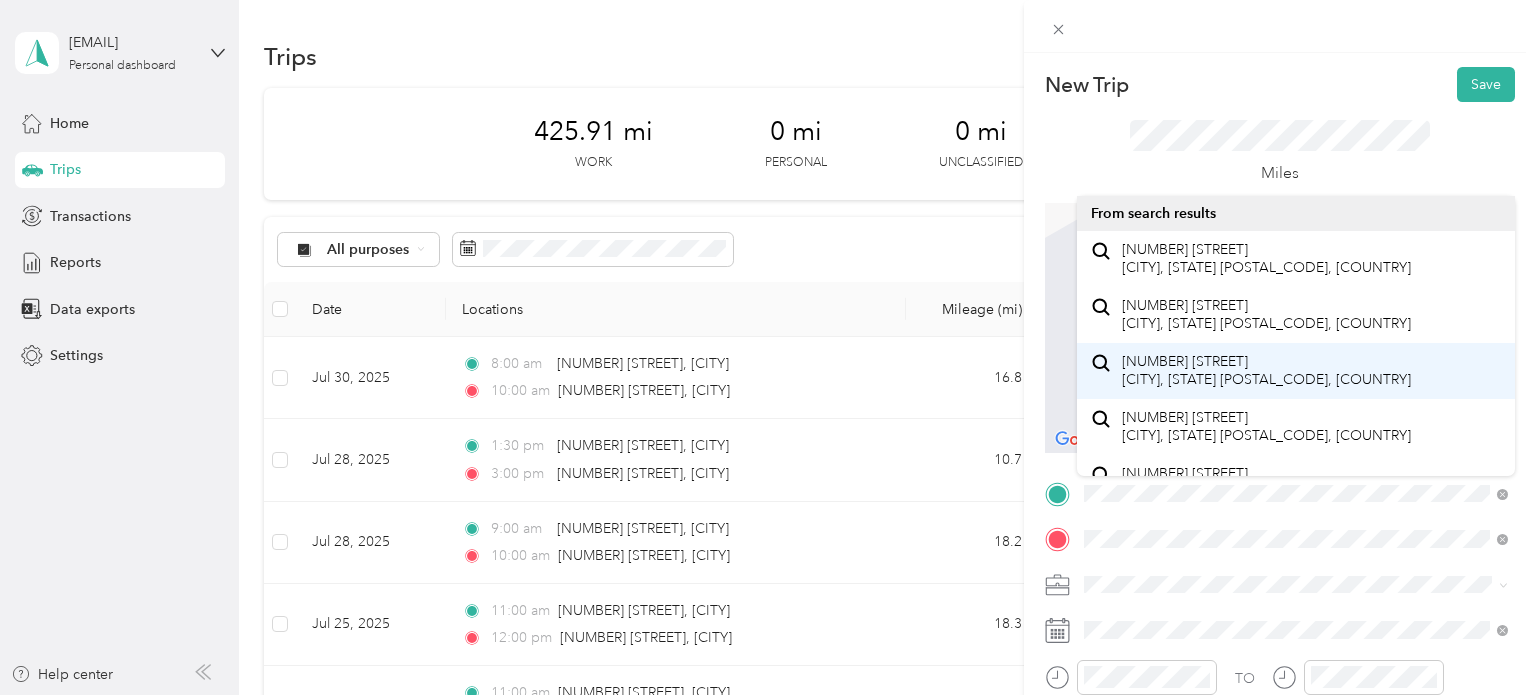 click on "[NUMBER] [STREET]
[CITY], [STATE] [POSTAL_CODE], [COUNTRY]" at bounding box center (1266, 370) 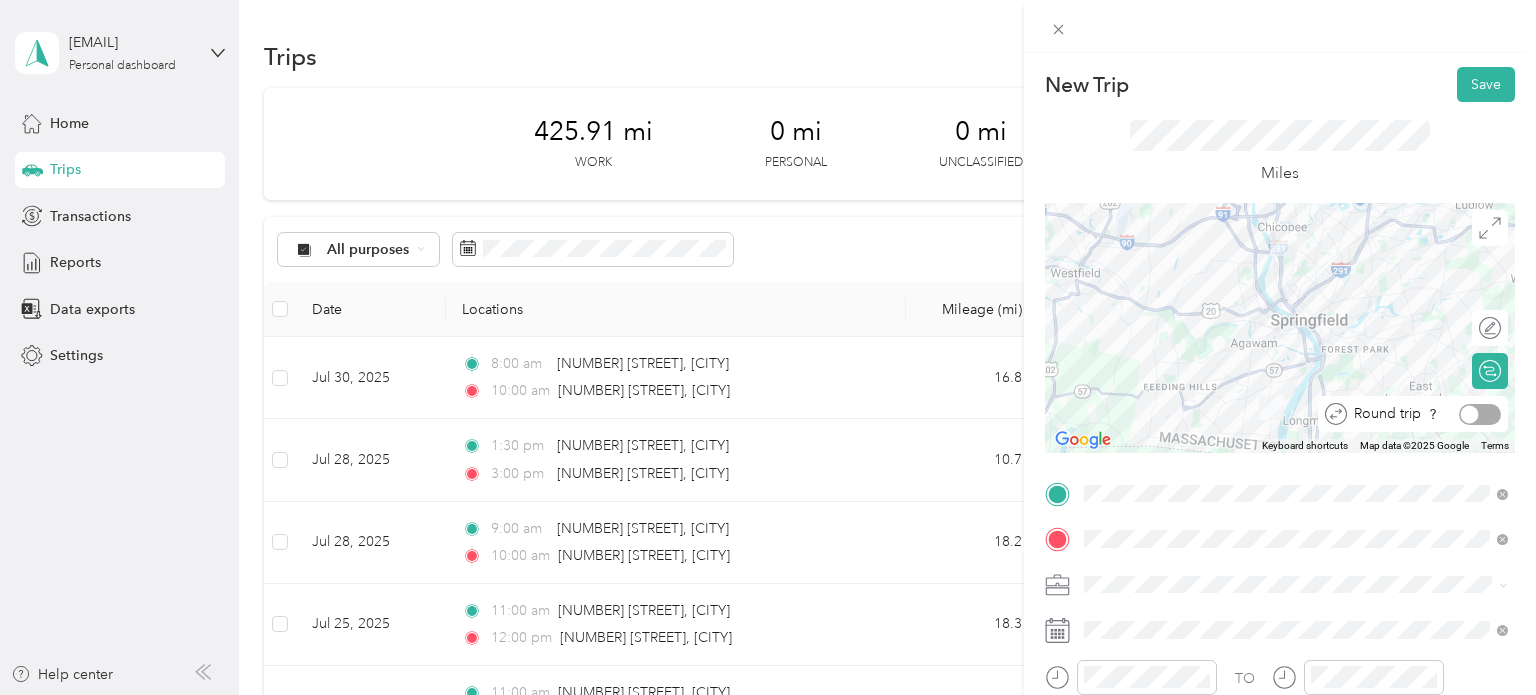 click at bounding box center (1480, 414) 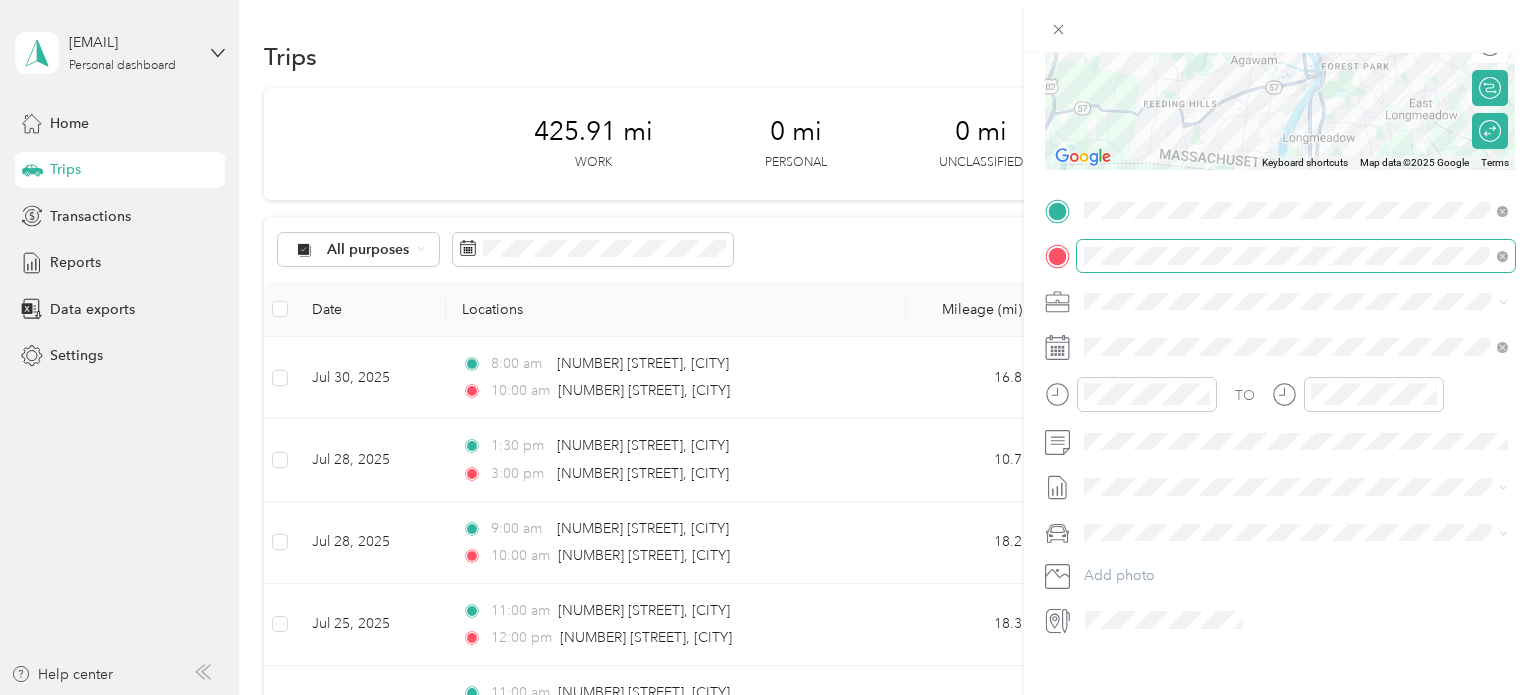 scroll, scrollTop: 284, scrollLeft: 0, axis: vertical 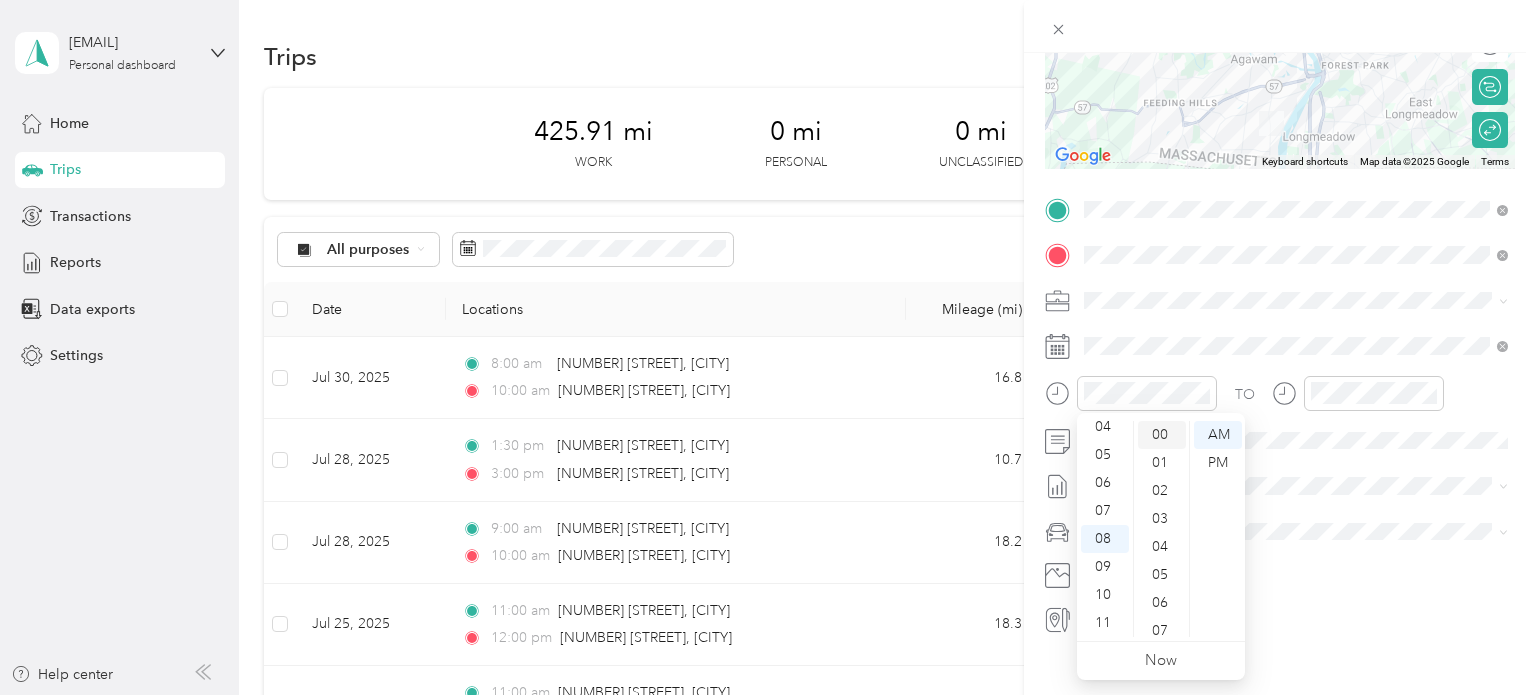 click on "00" at bounding box center [1162, 435] 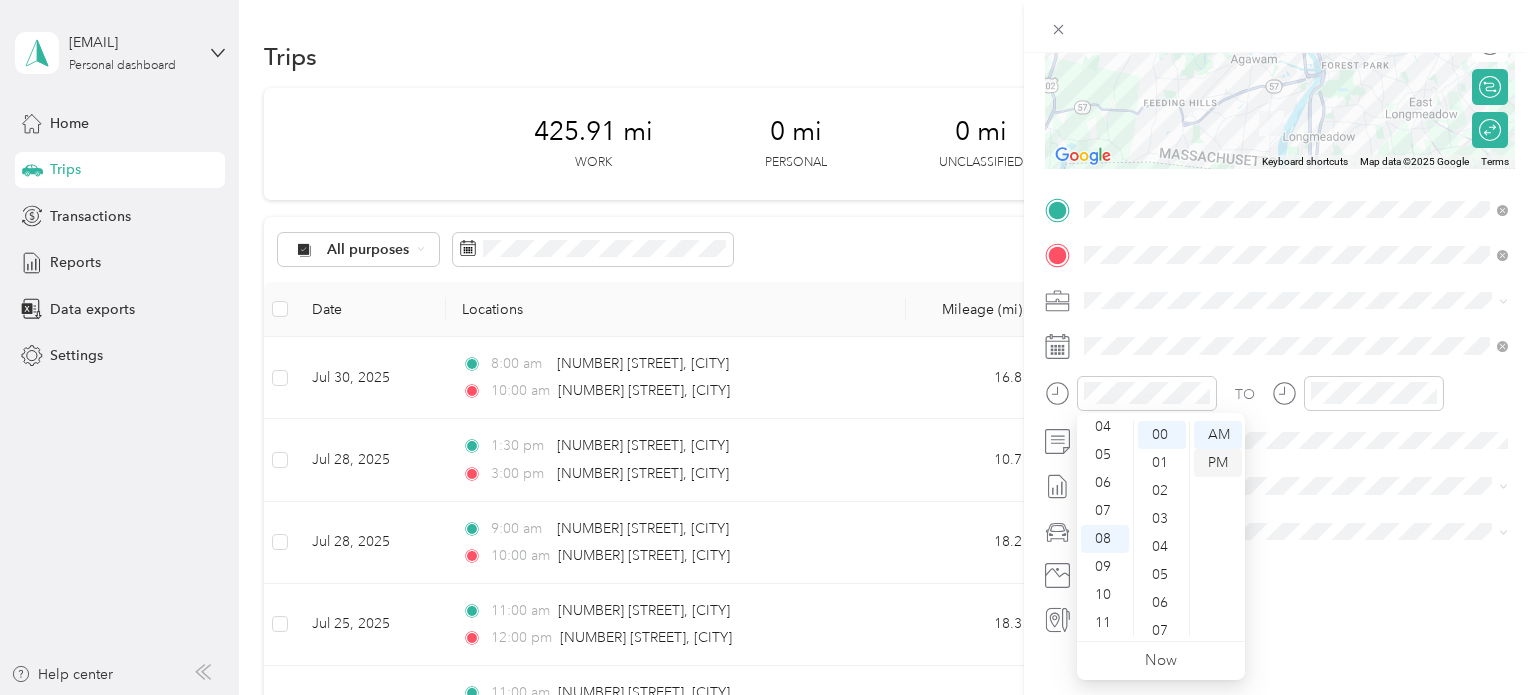 click on "PM" at bounding box center [1218, 463] 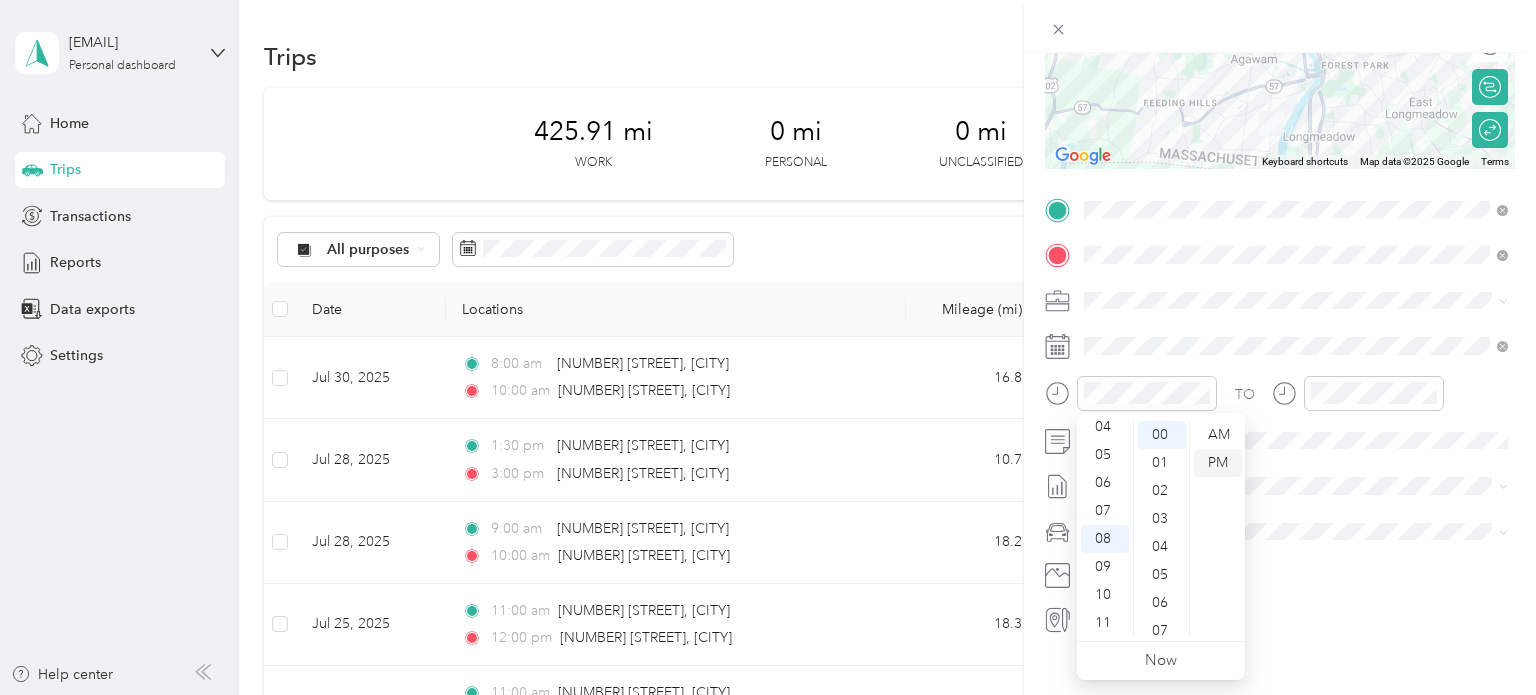click on "PM" at bounding box center (1218, 463) 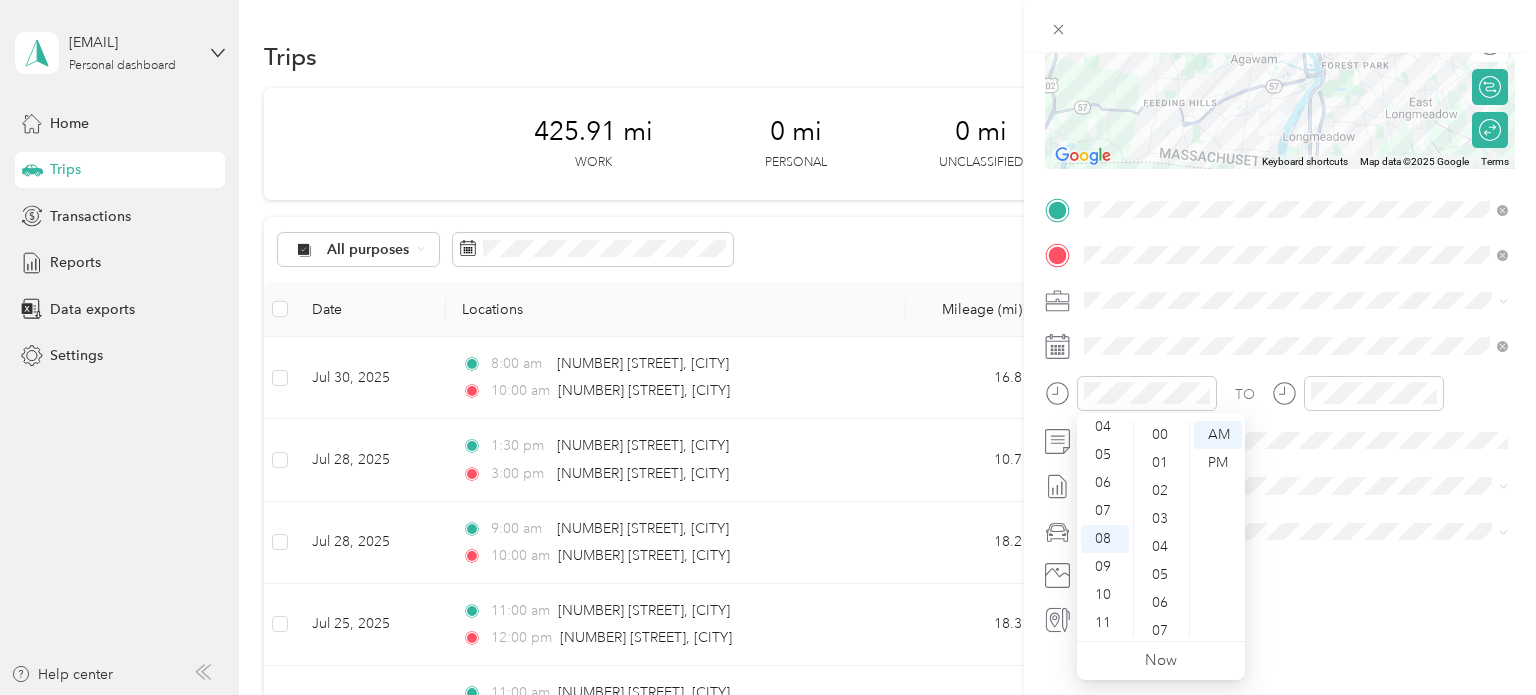 scroll, scrollTop: 420, scrollLeft: 0, axis: vertical 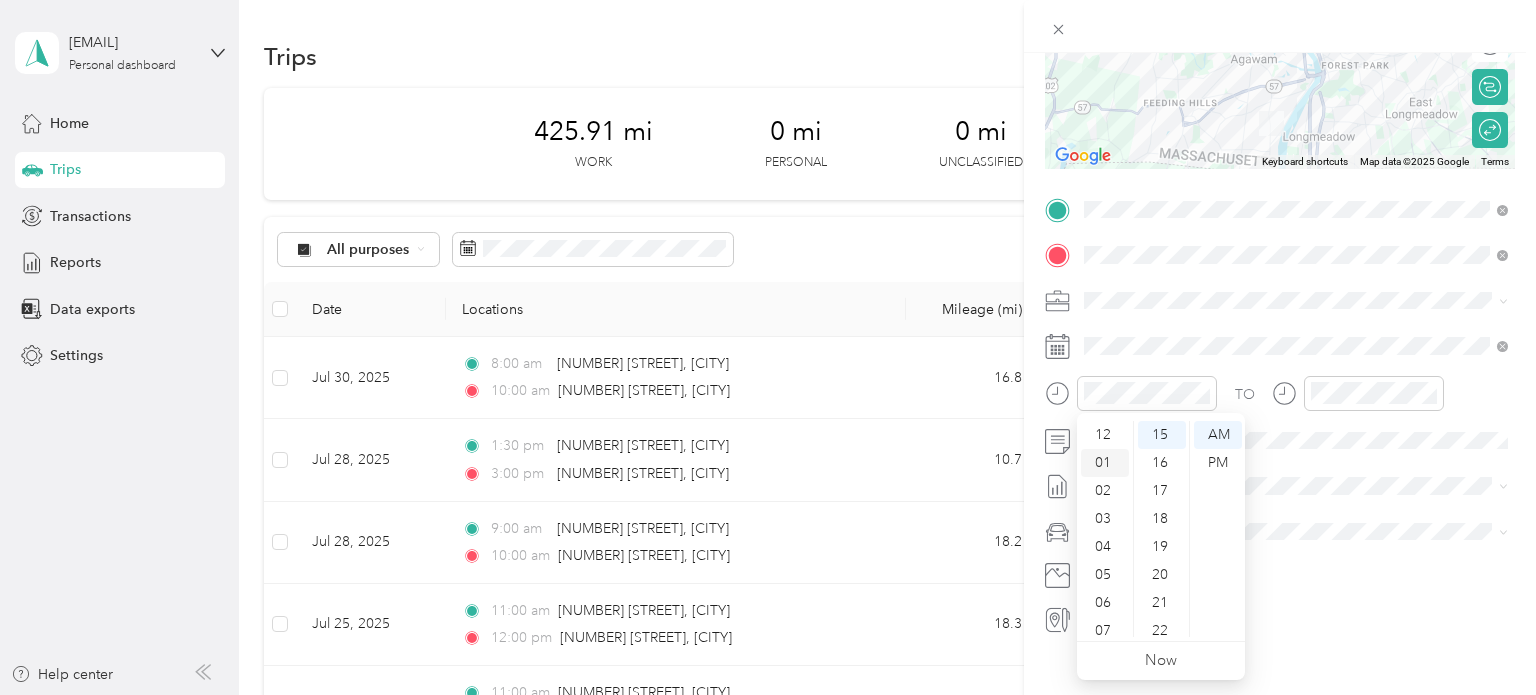 click on "01" at bounding box center [1105, 463] 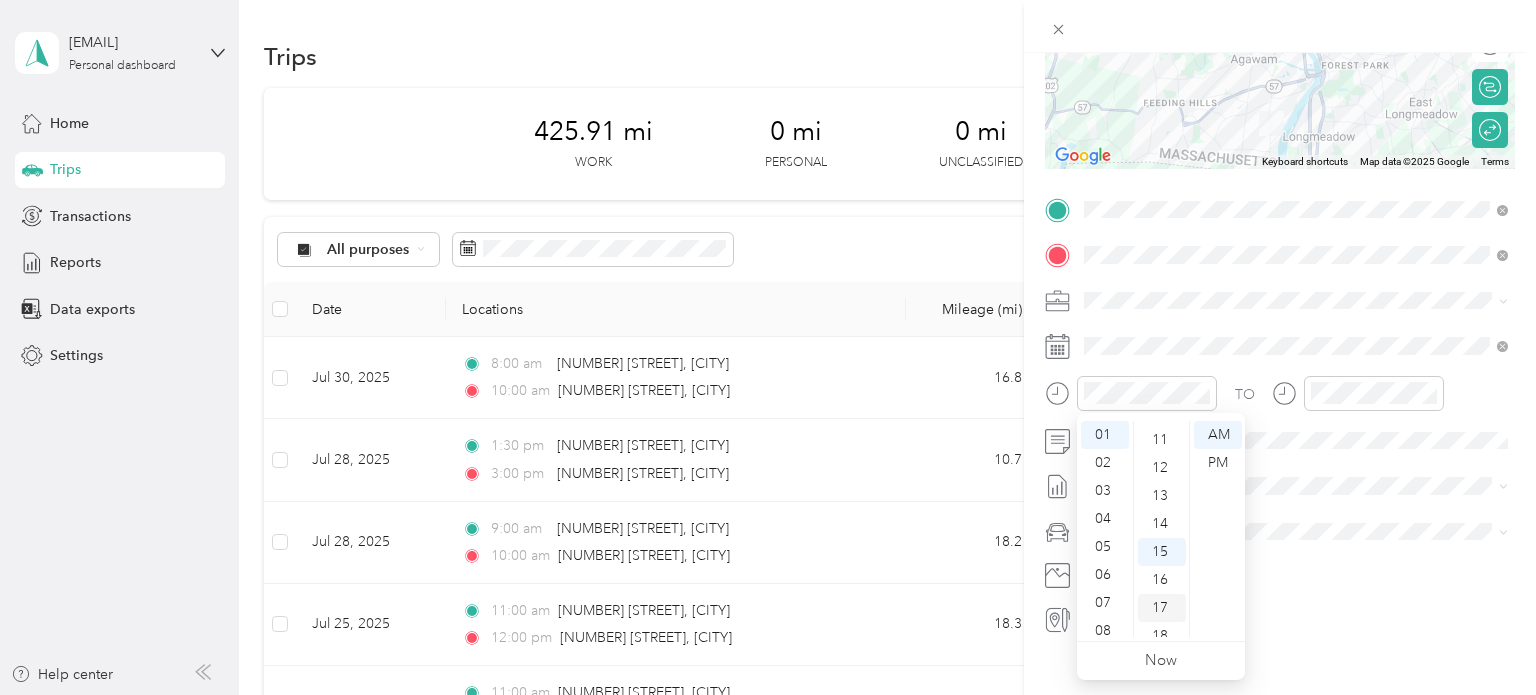 scroll, scrollTop: 0, scrollLeft: 0, axis: both 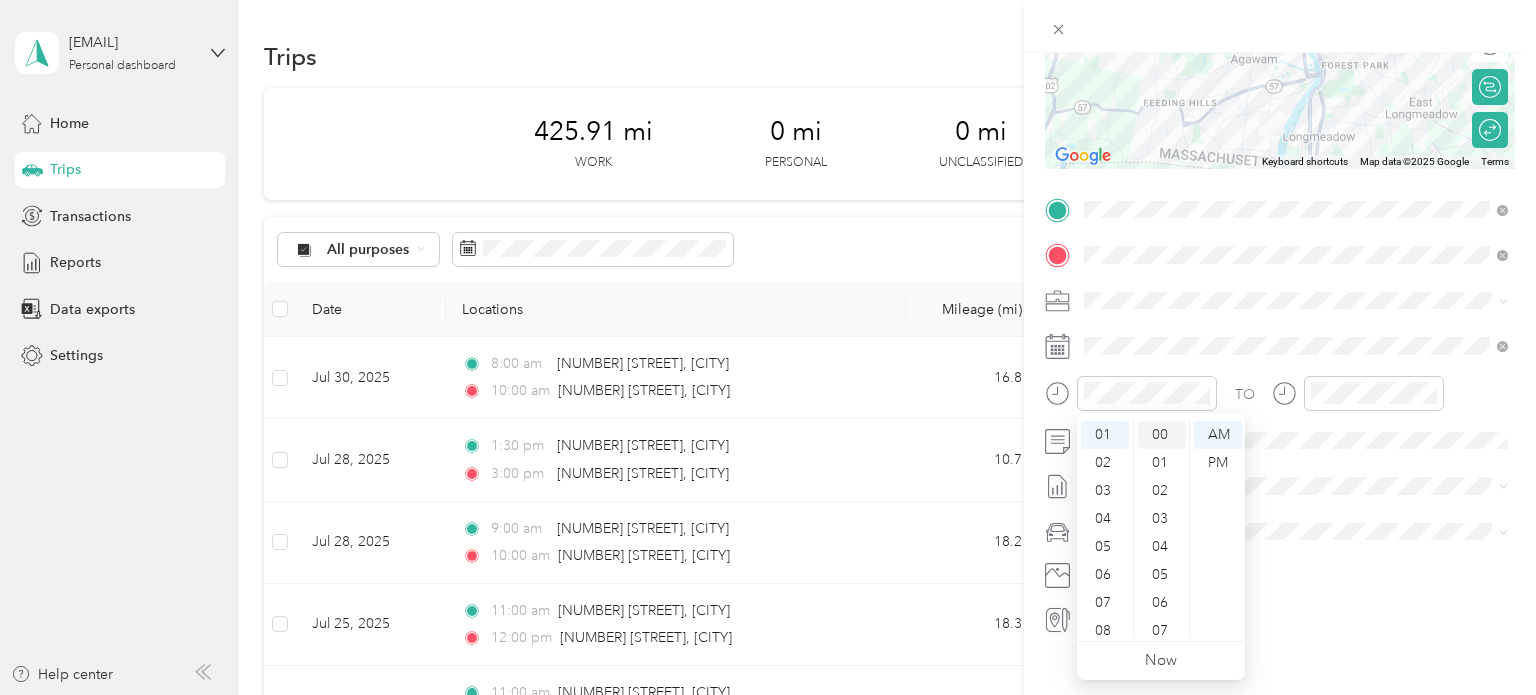 click on "00" at bounding box center (1162, 435) 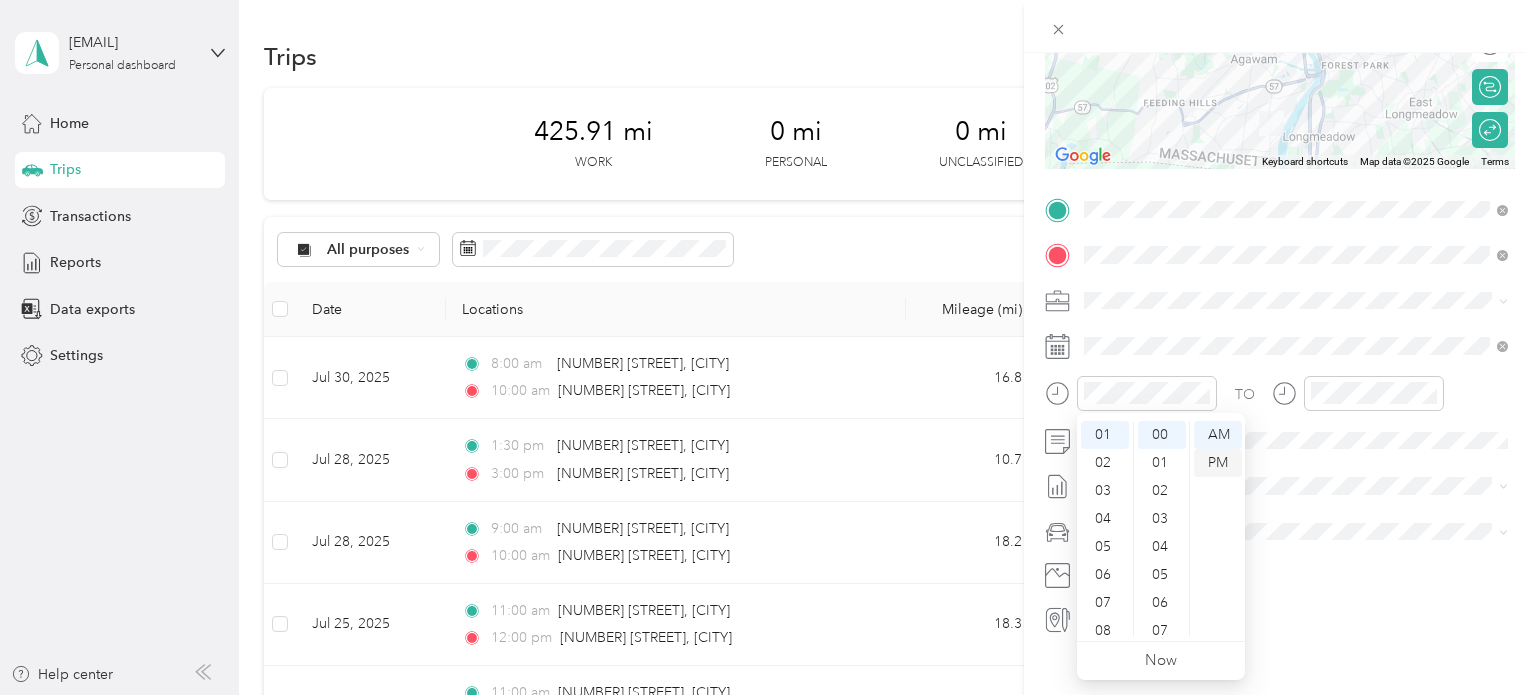 click on "PM" at bounding box center [1218, 463] 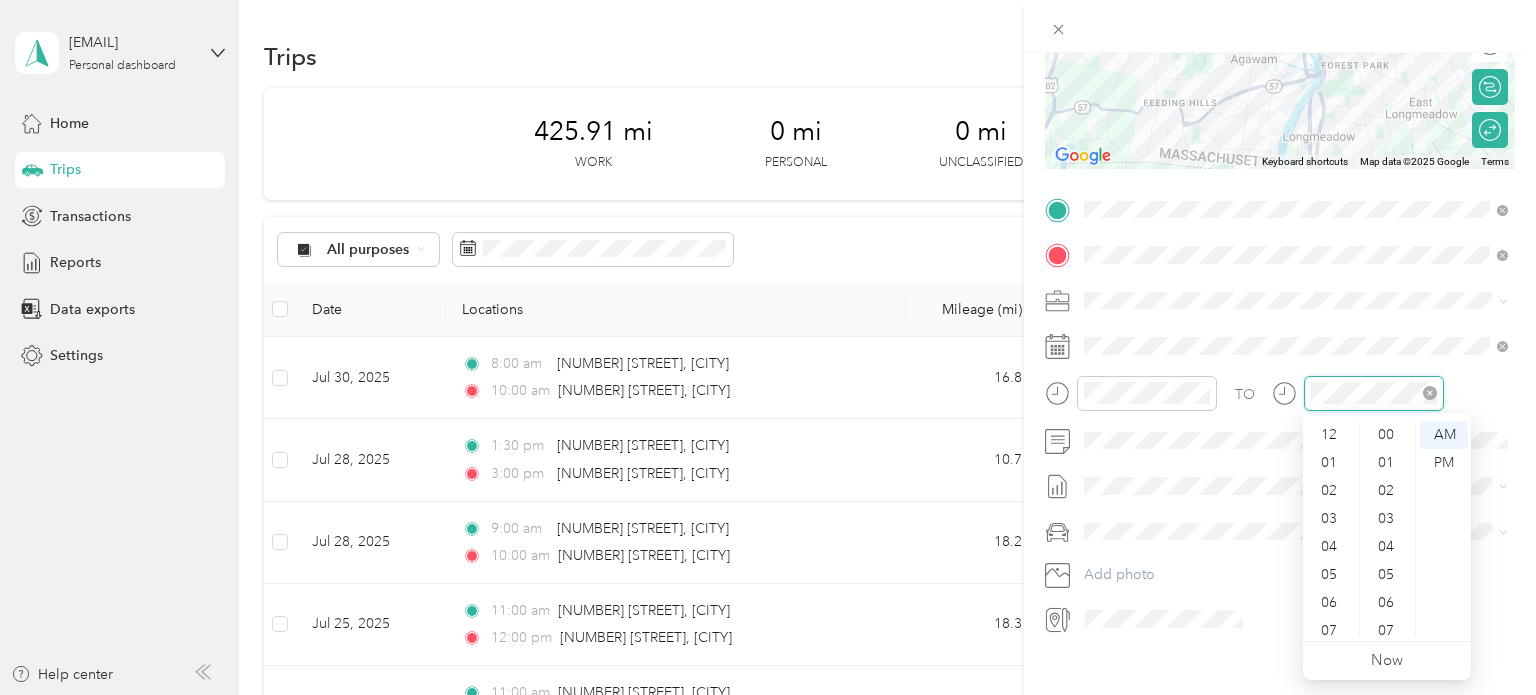 scroll, scrollTop: 420, scrollLeft: 0, axis: vertical 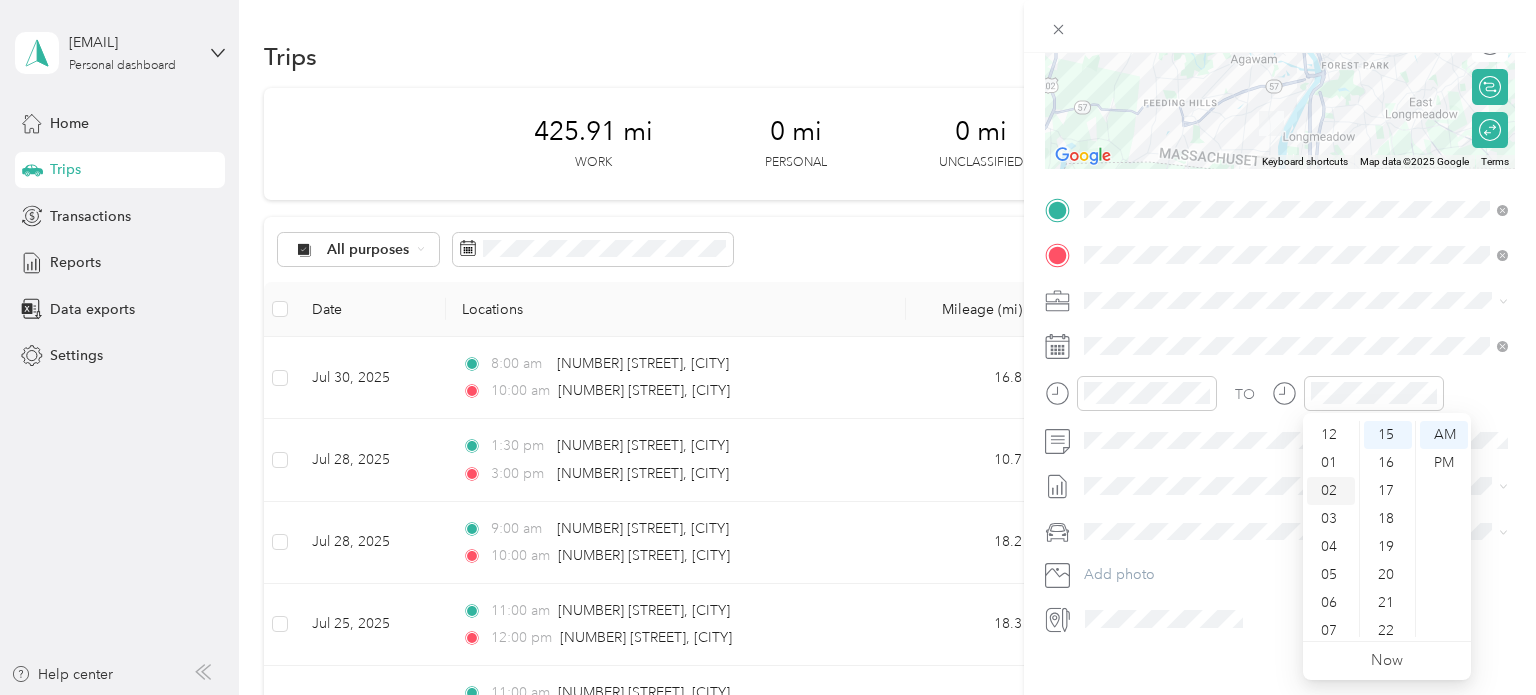 click on "02" at bounding box center [1331, 491] 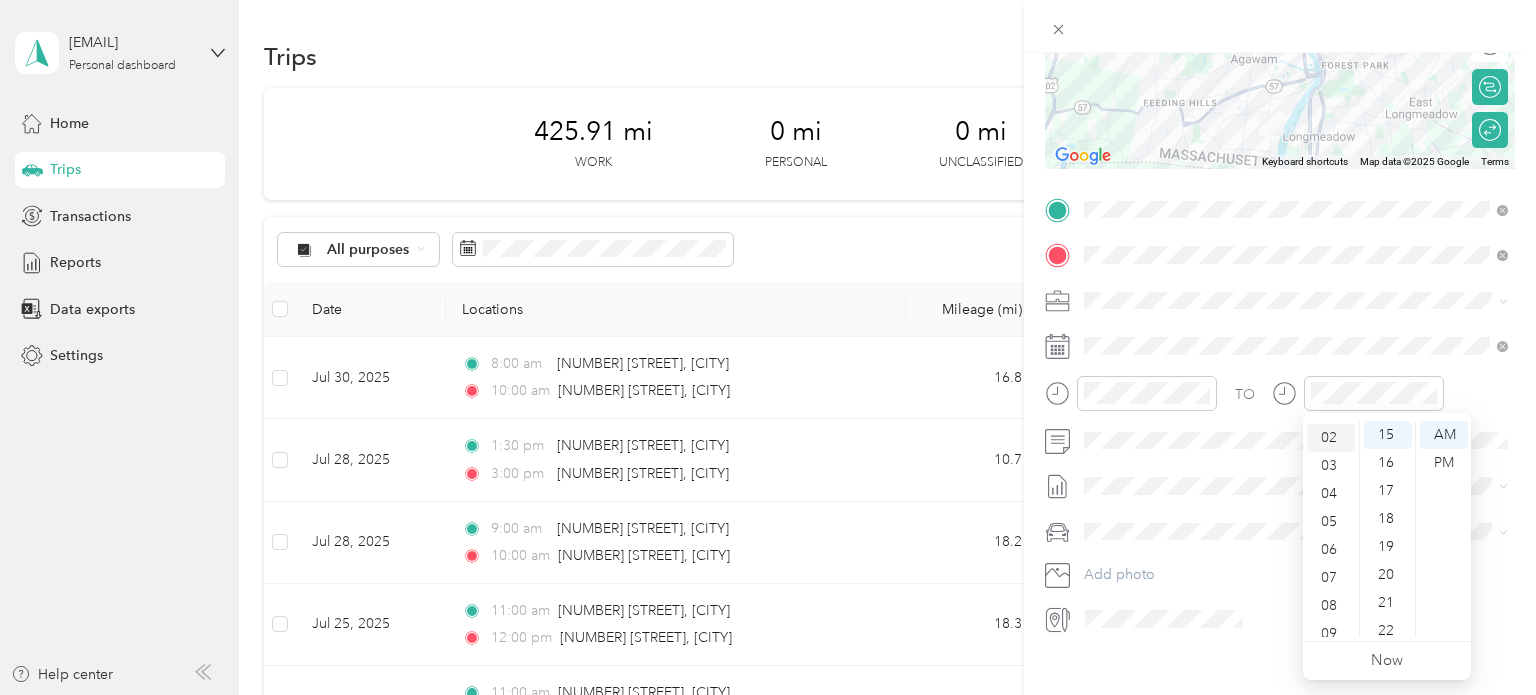 scroll, scrollTop: 56, scrollLeft: 0, axis: vertical 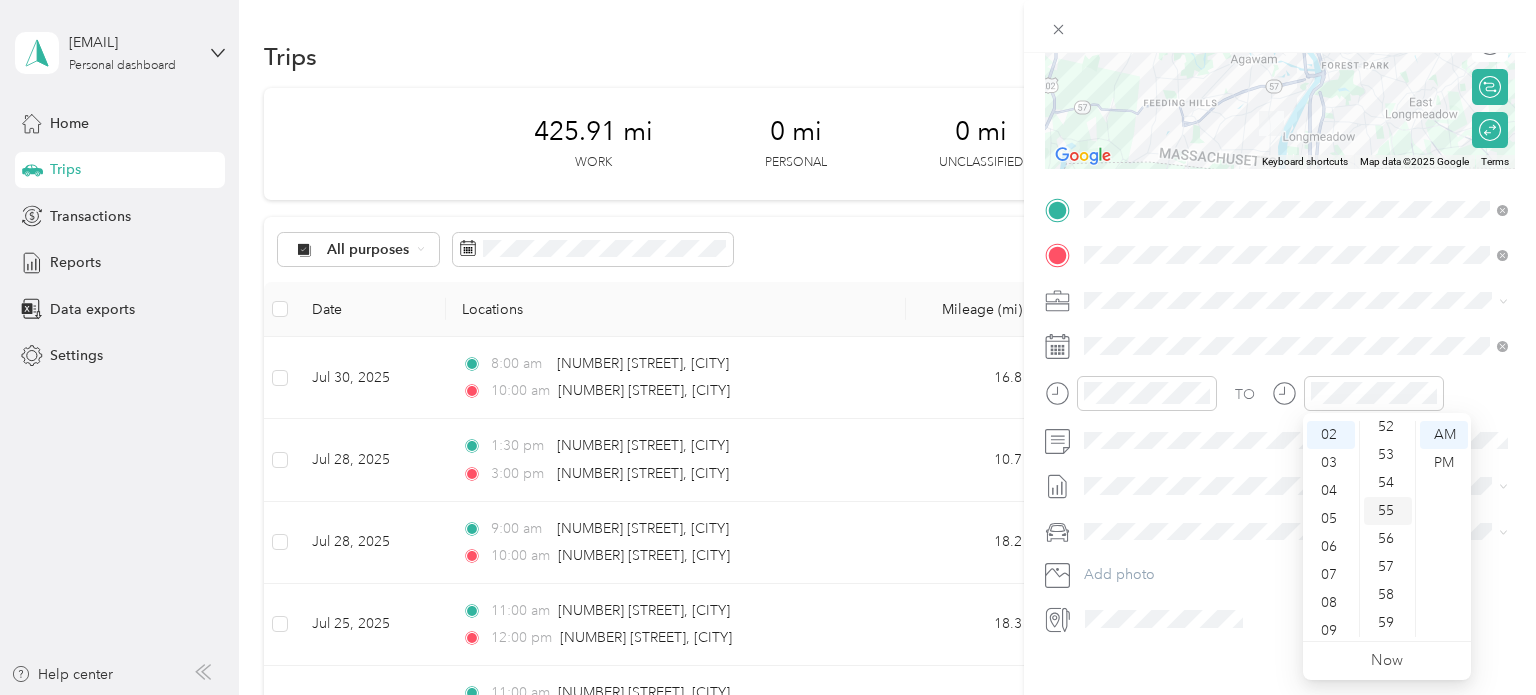 click on "55" at bounding box center (1388, 511) 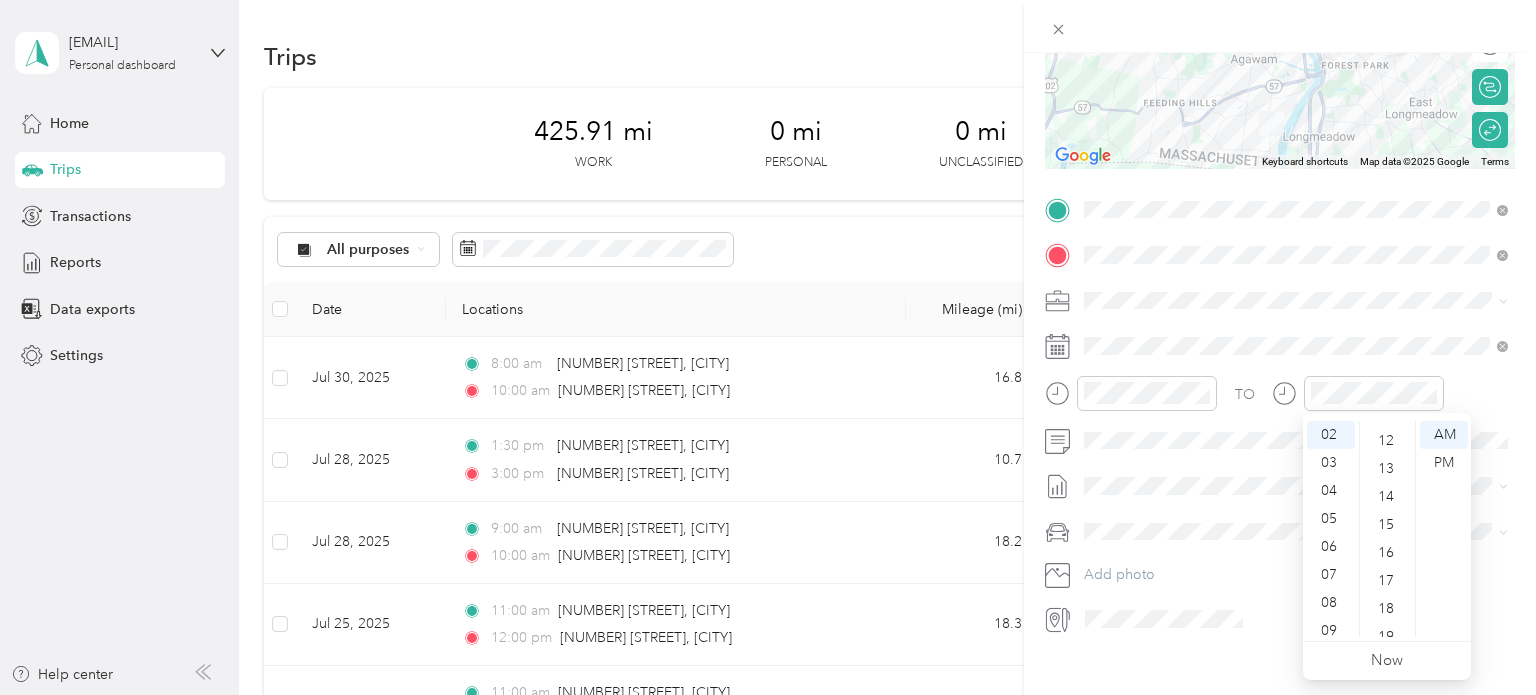 scroll, scrollTop: 0, scrollLeft: 0, axis: both 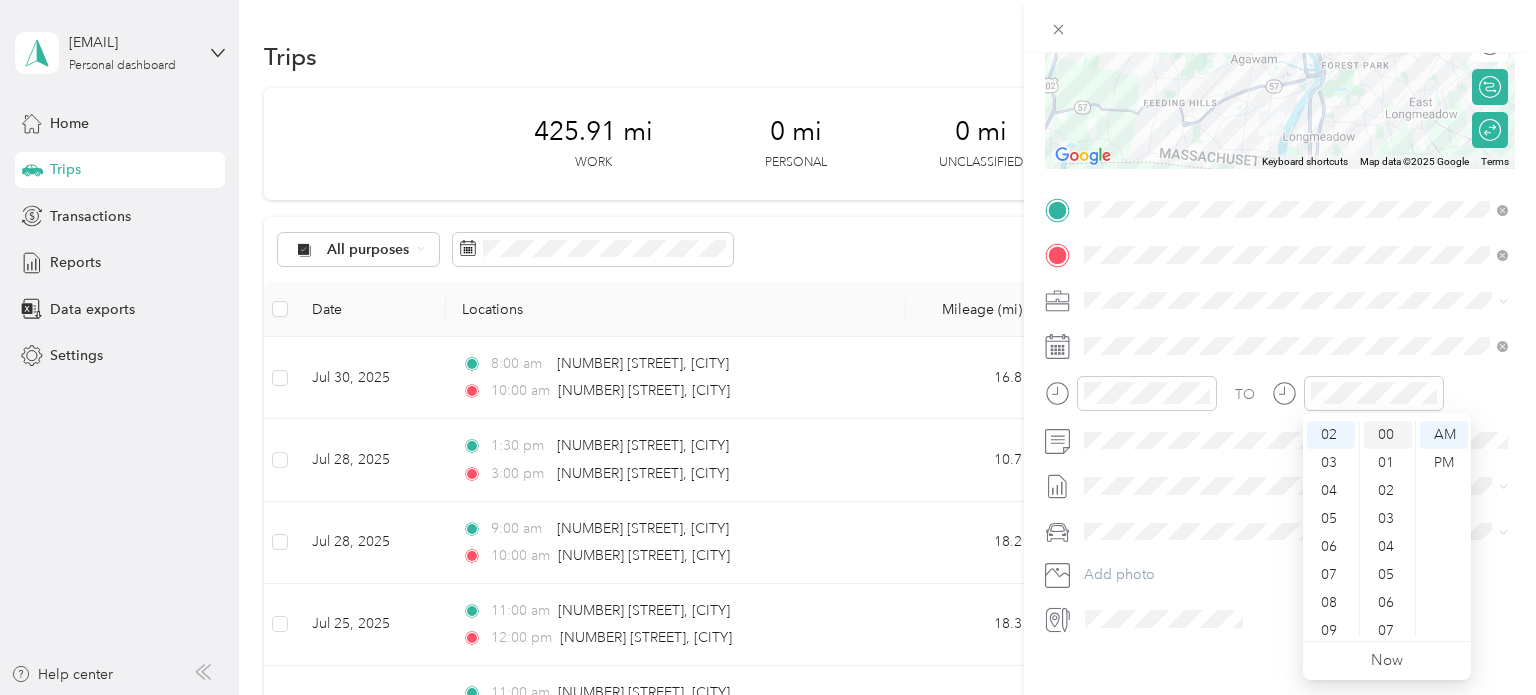 click on "00" at bounding box center (1388, 435) 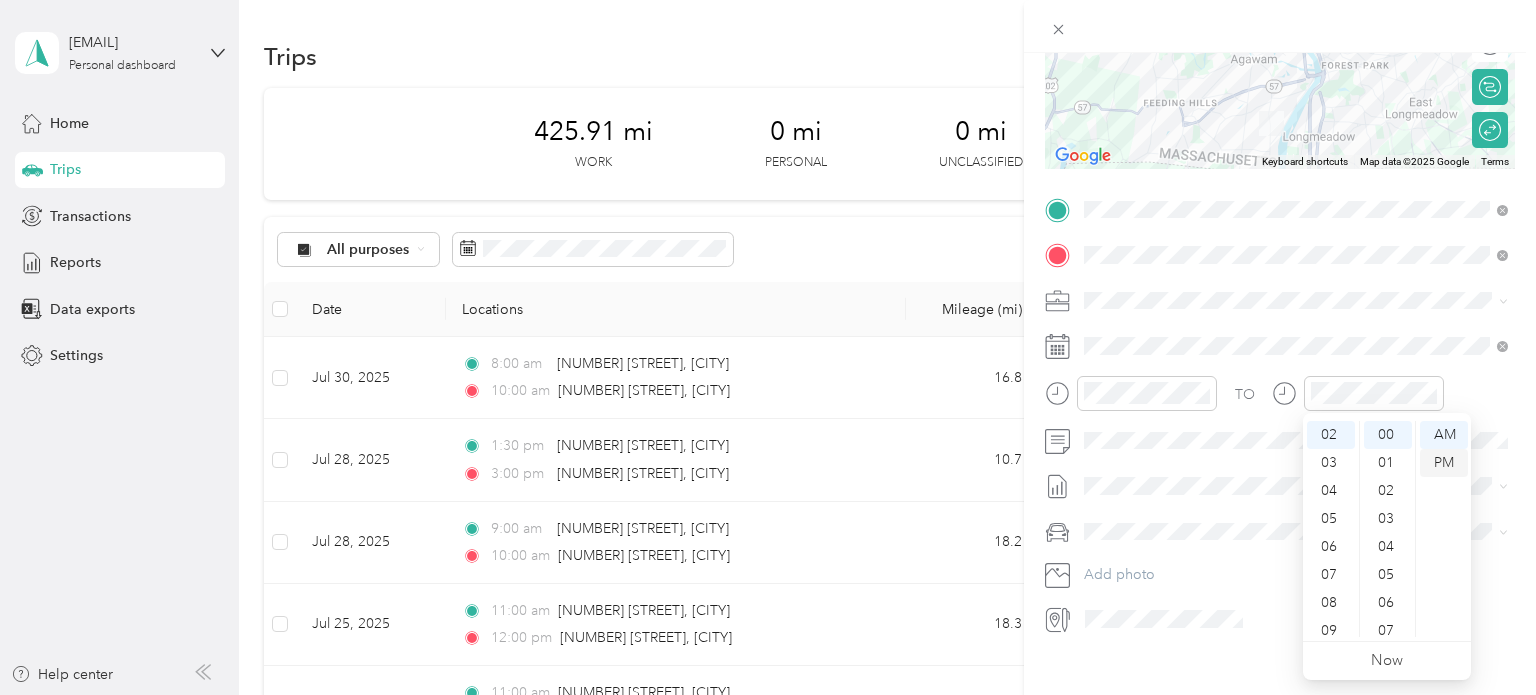 click on "PM" at bounding box center (1444, 463) 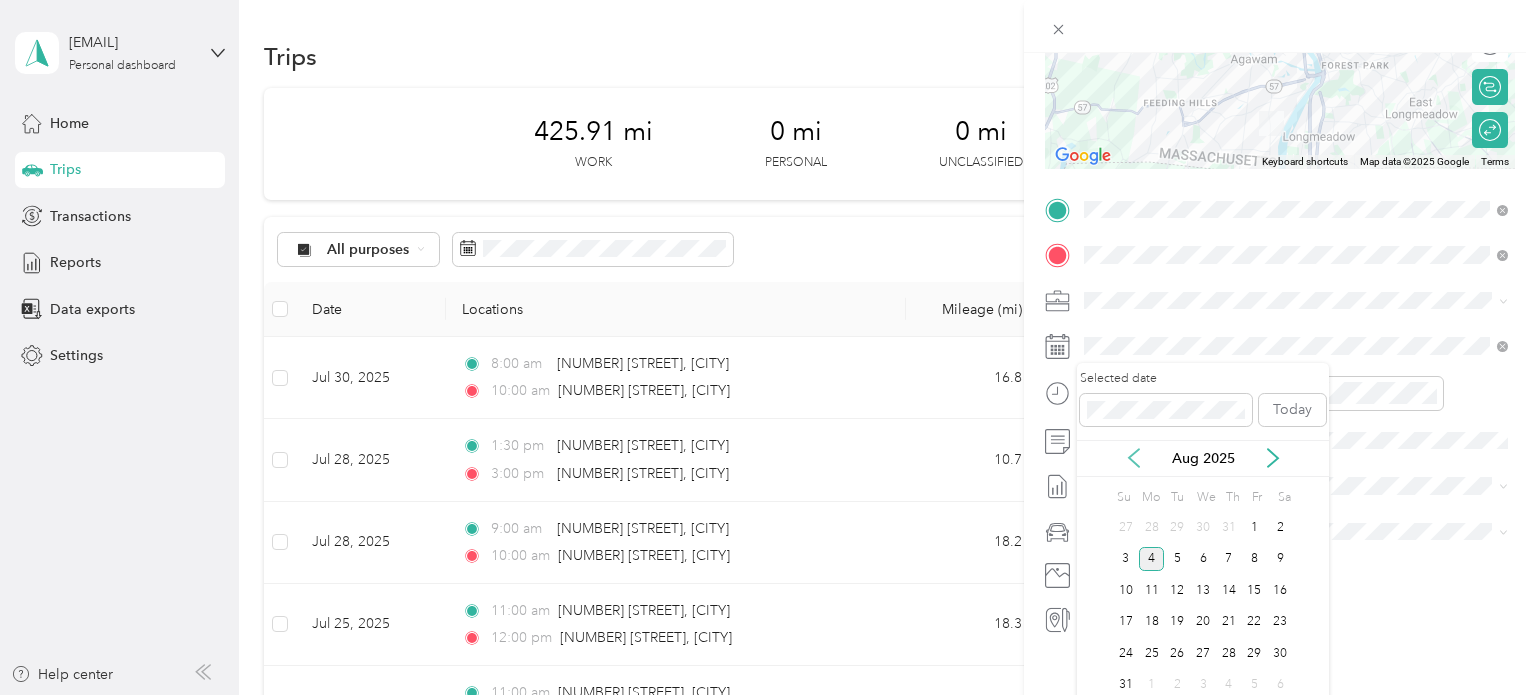 click 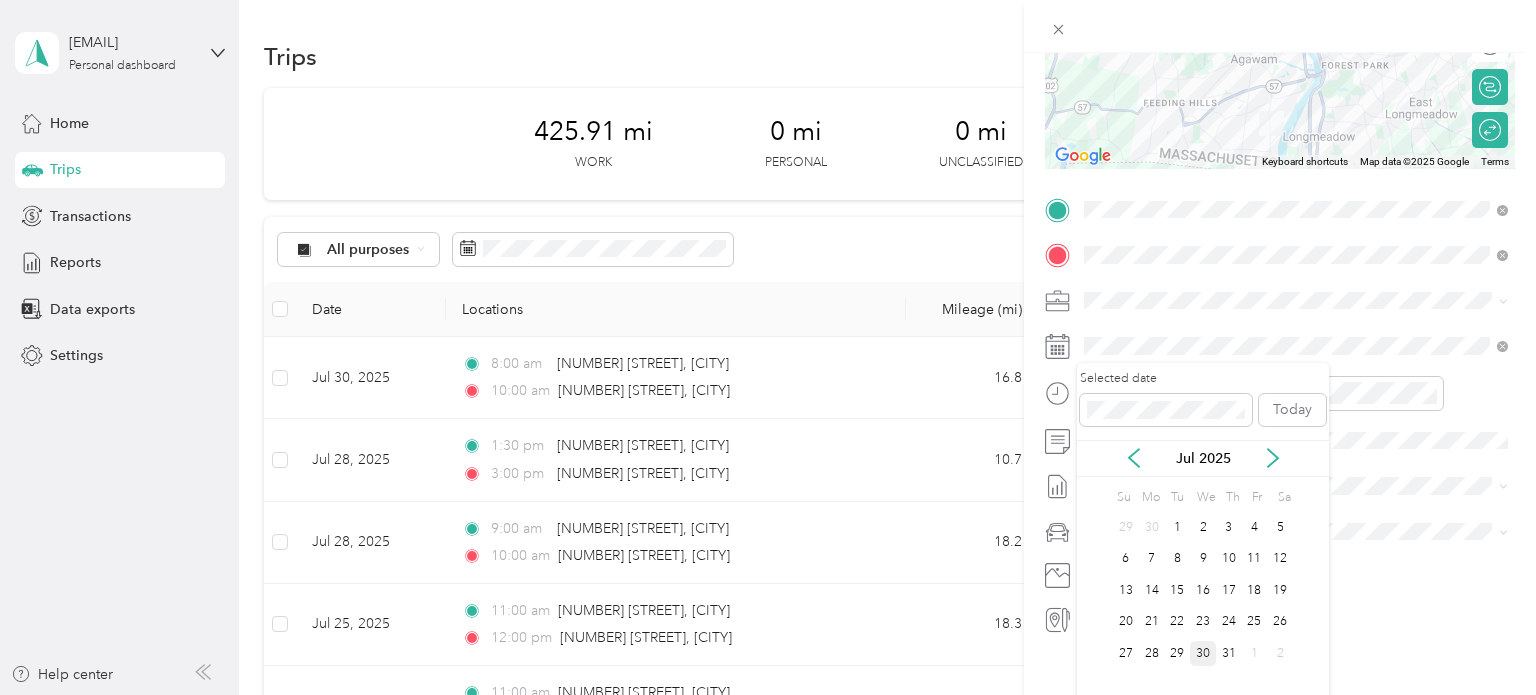 click on "30" at bounding box center [1203, 653] 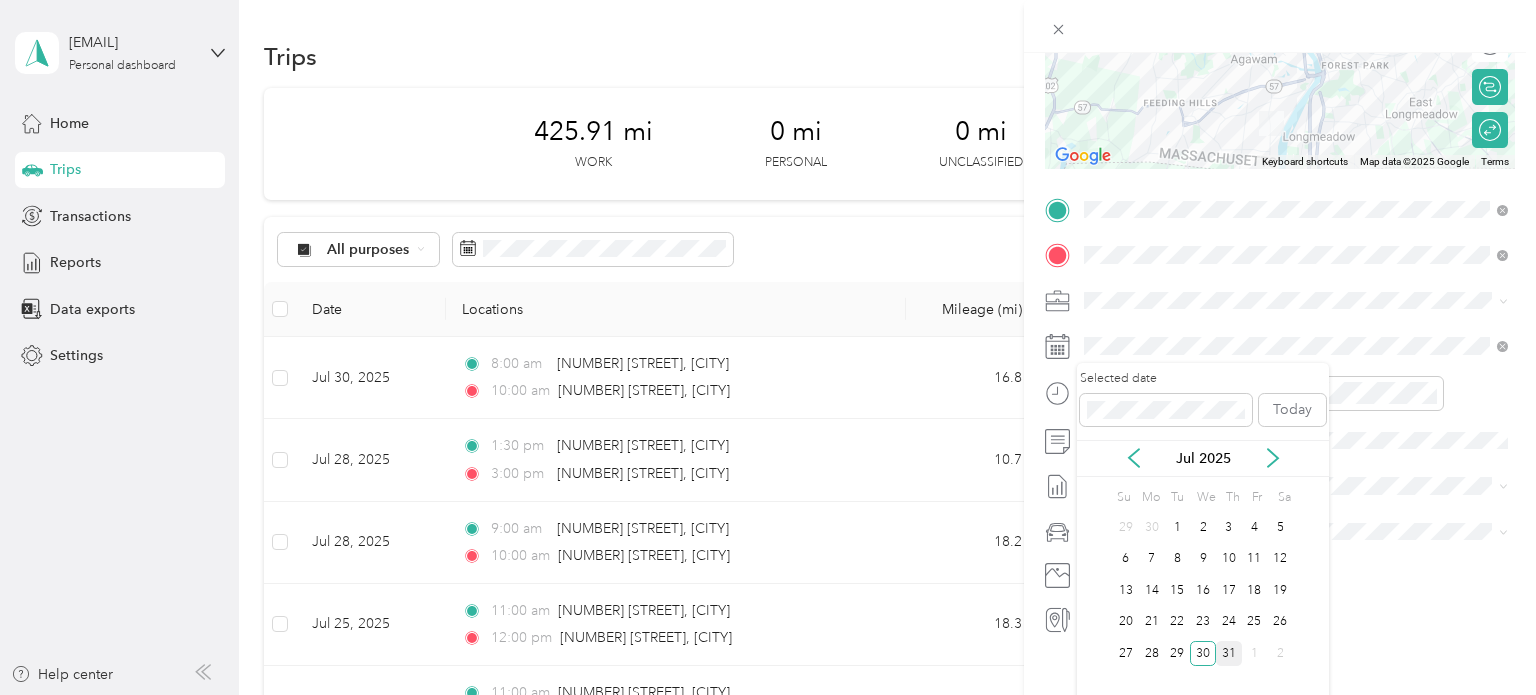 click on "31" at bounding box center (1229, 653) 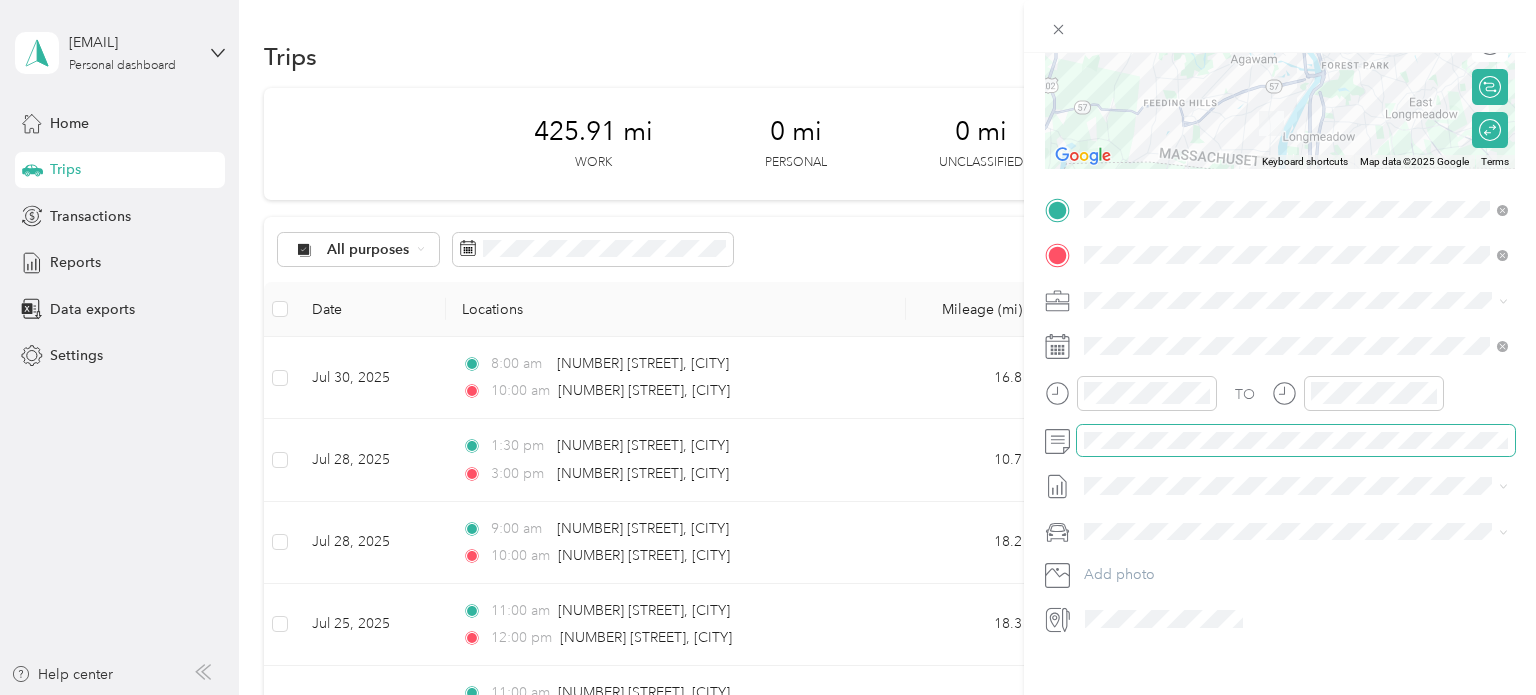 click at bounding box center (1296, 441) 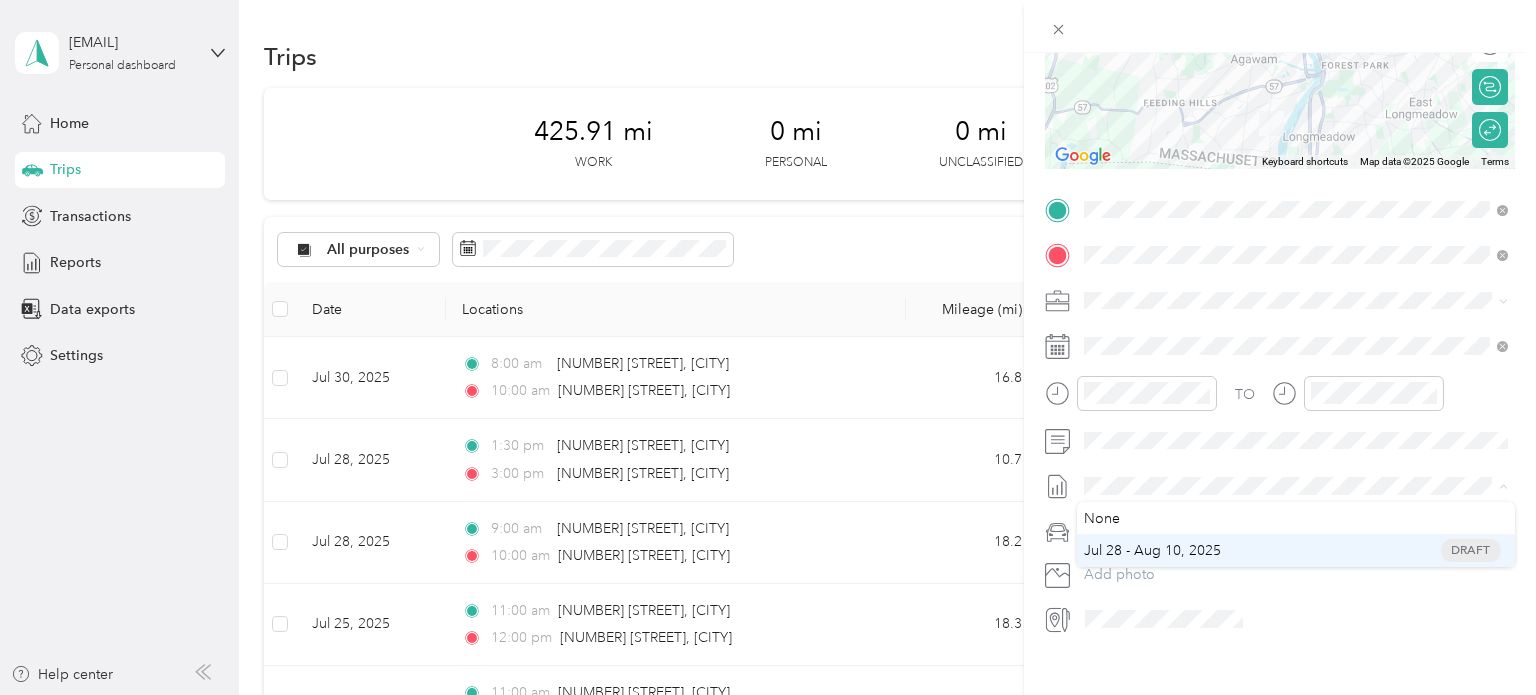 click on "Jul 28 - Aug 10, 2025" at bounding box center (1152, 550) 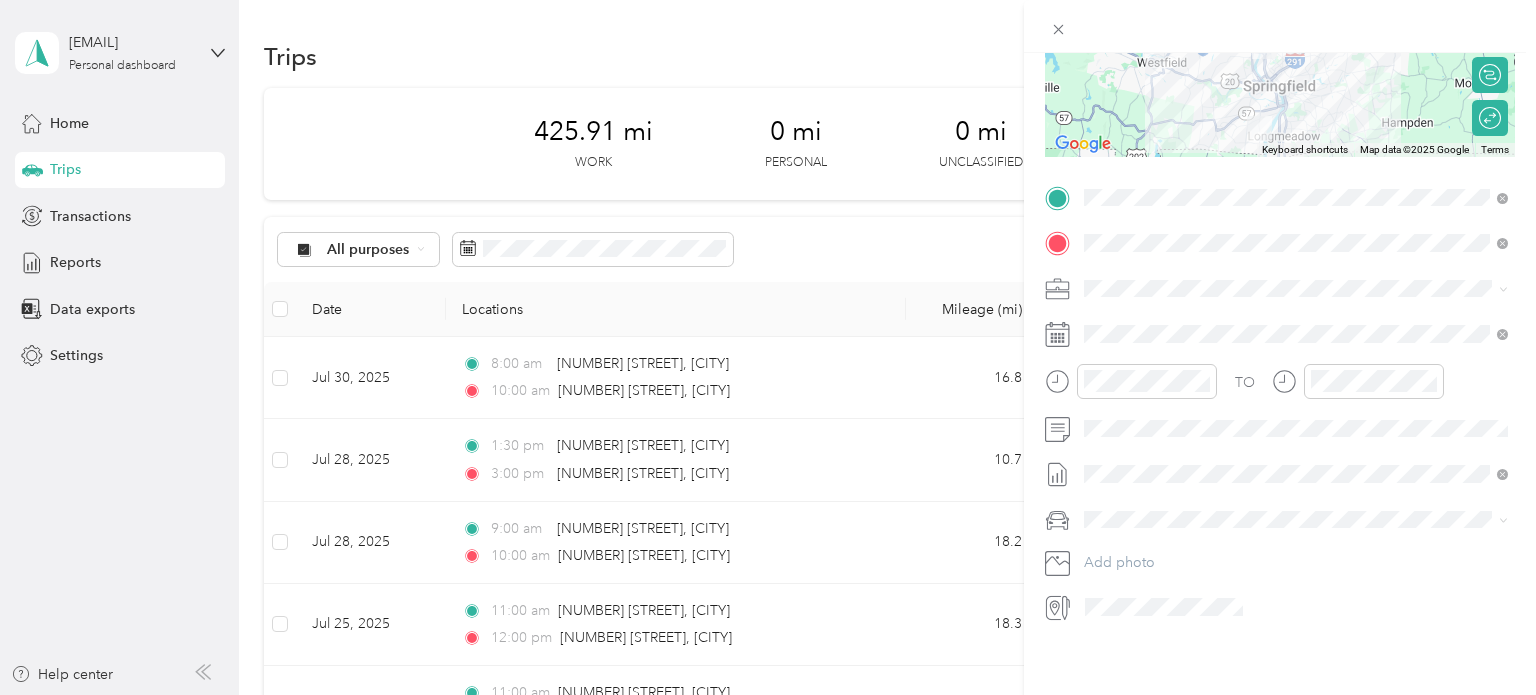 scroll, scrollTop: 0, scrollLeft: 0, axis: both 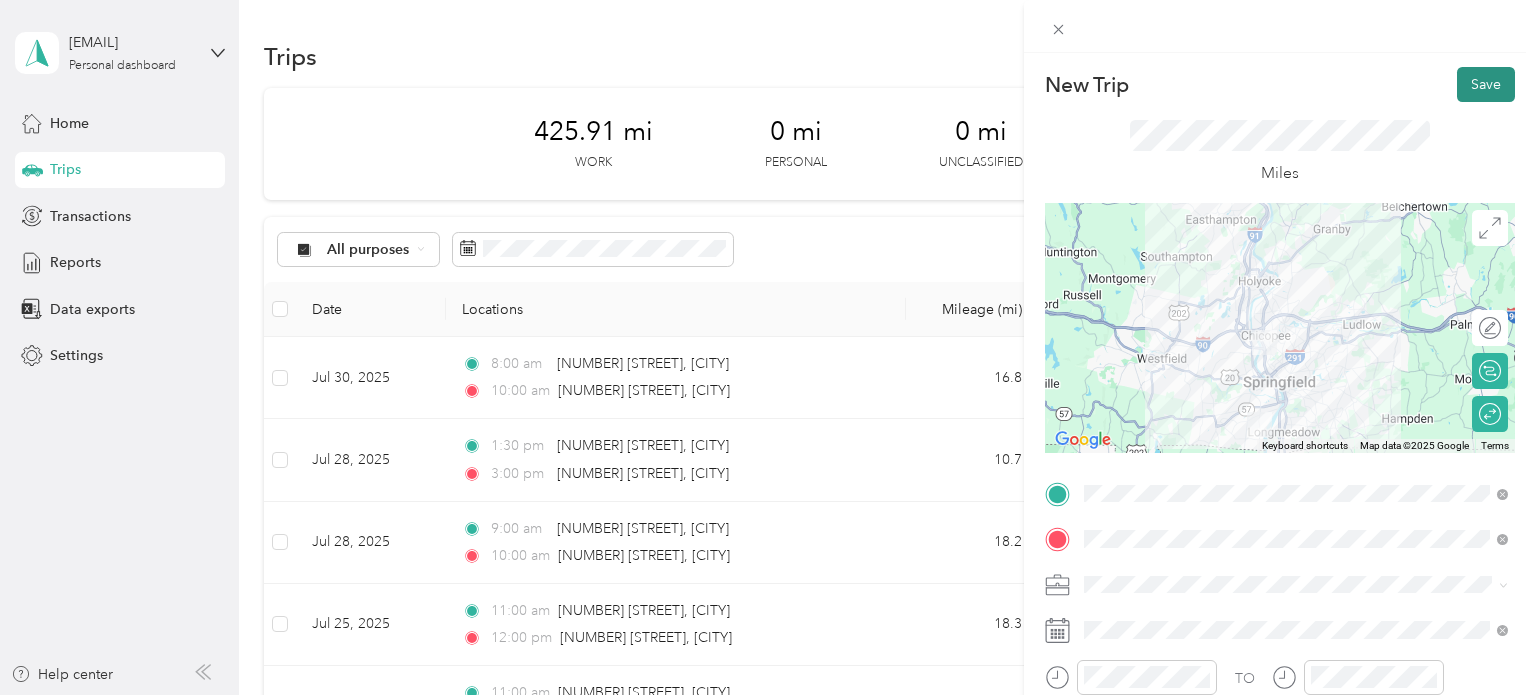 click on "Save" at bounding box center [1486, 84] 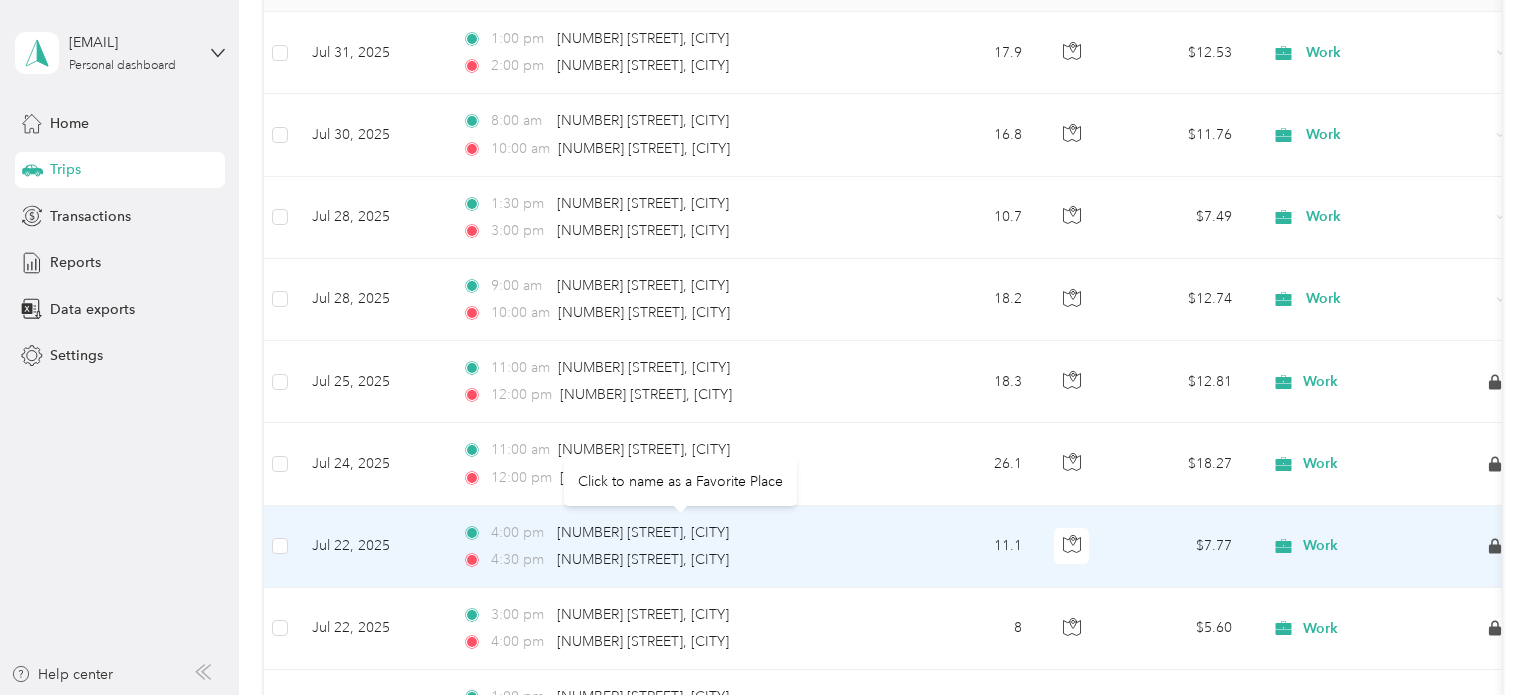 scroll, scrollTop: 320, scrollLeft: 0, axis: vertical 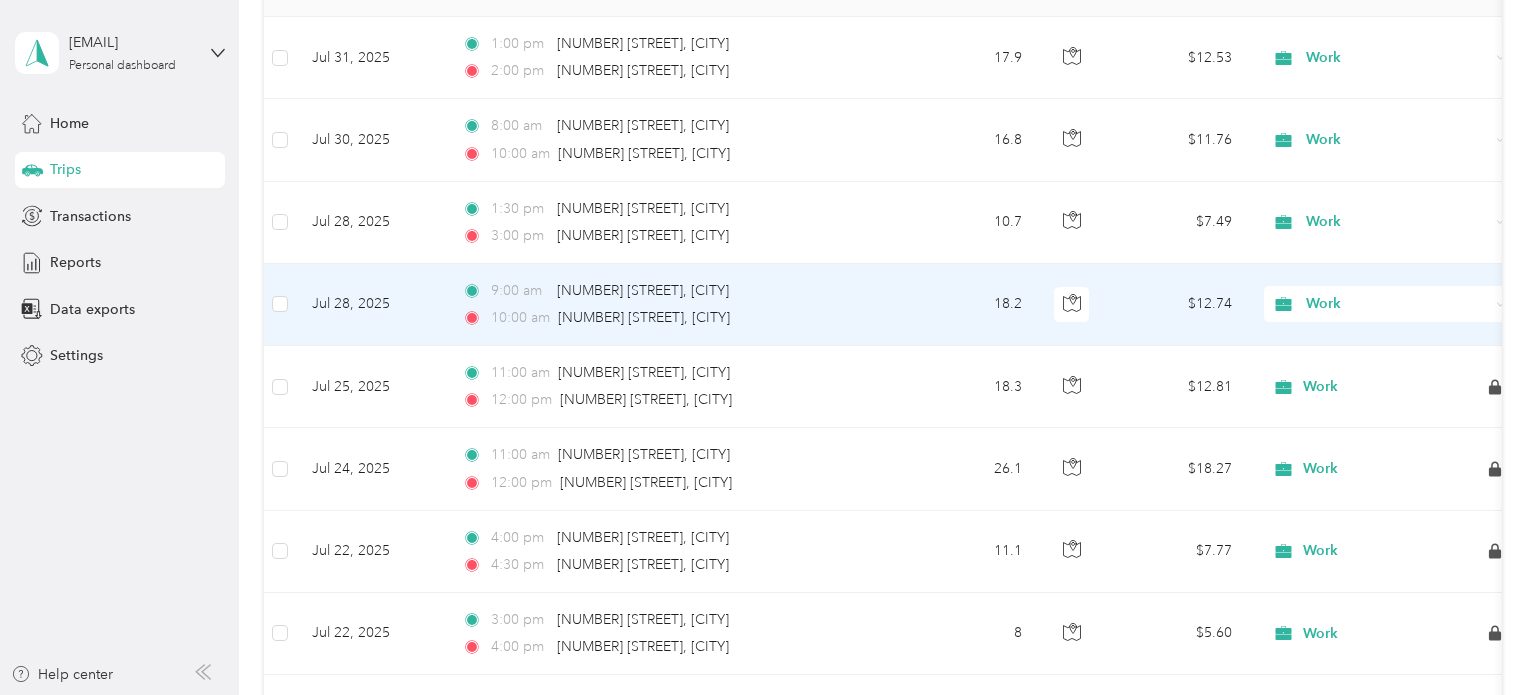 click on "9:00 am" at bounding box center [519, 291] 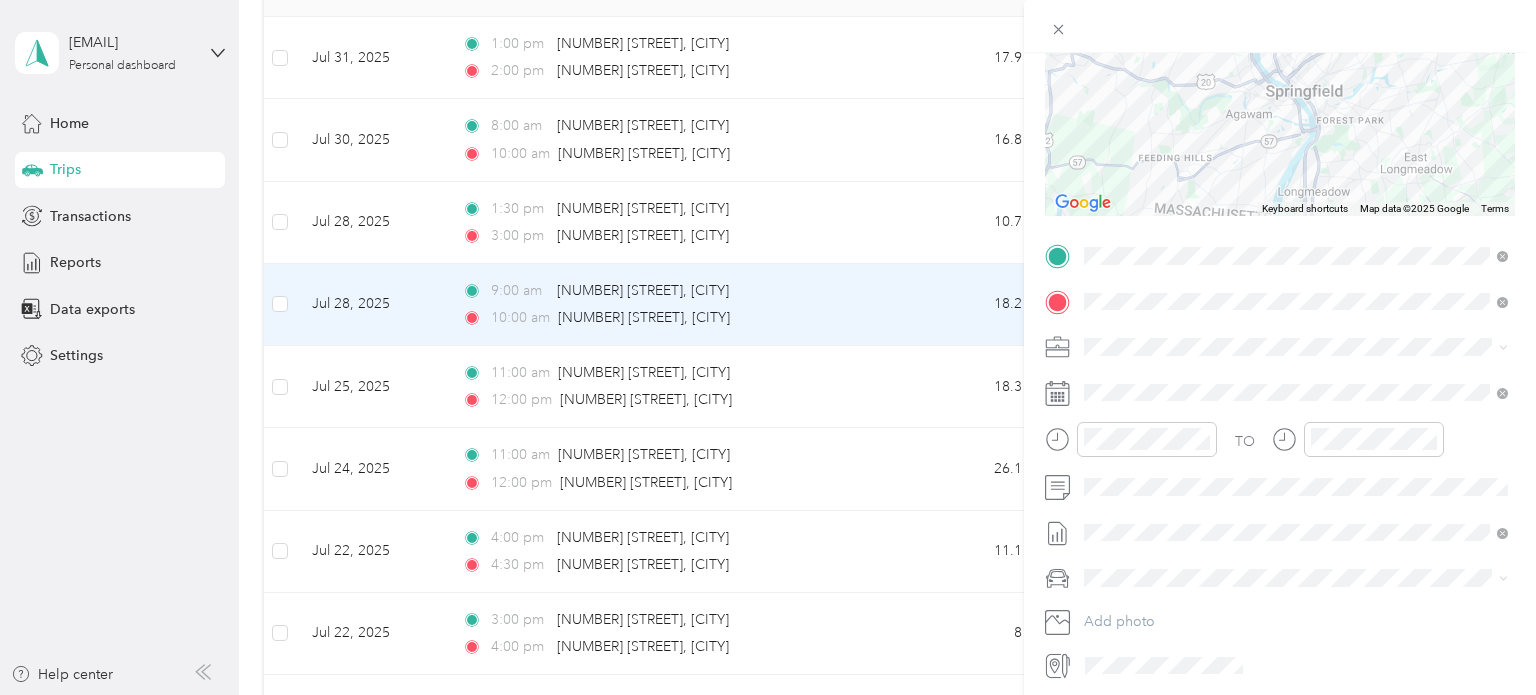 scroll, scrollTop: 0, scrollLeft: 0, axis: both 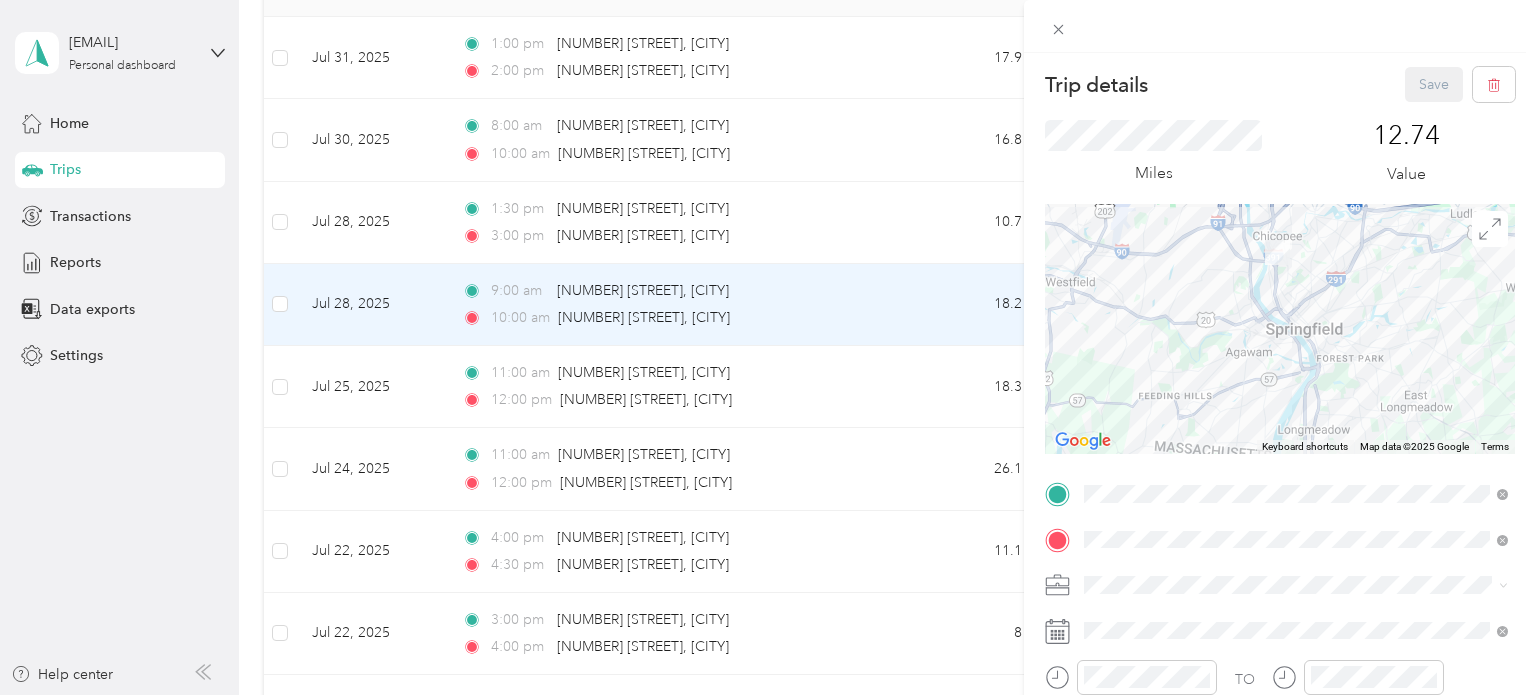 click on "Trip details Save This trip cannot be edited because it is either under review, approved, or paid. Contact your Team Manager to edit it. Miles [NUMBER] Value  To navigate the map with touch gestures double-tap and hold your finger on the map, then drag the map. ← Move left → Move right ↑ Move up ↓ Move down + Zoom in - Zoom out Home Jump left by 75% End Jump right by 75% Page Up Jump up by 75% Page Down Jump down by 75% Keyboard shortcuts Map Data Map data ©[YEAR] Google Map data ©[YEAR] Google [NUMBER] km  Click to toggle between metric and imperial units Terms Report a map error TO Add photo" at bounding box center [768, 347] 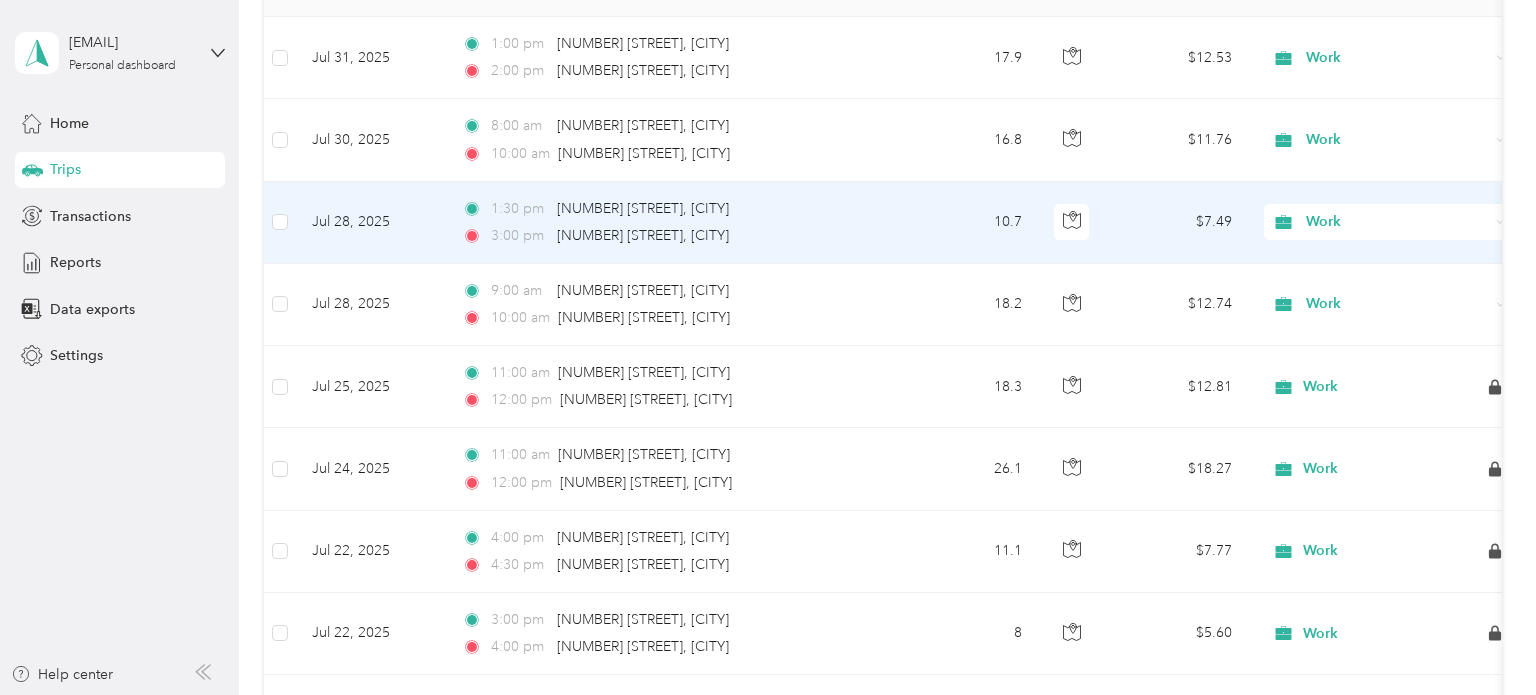 click on "[TIME] [NUMBER] [STREET], [CITY] [TIME] [NUMBER] [STREET], [CITY]" at bounding box center (672, 222) 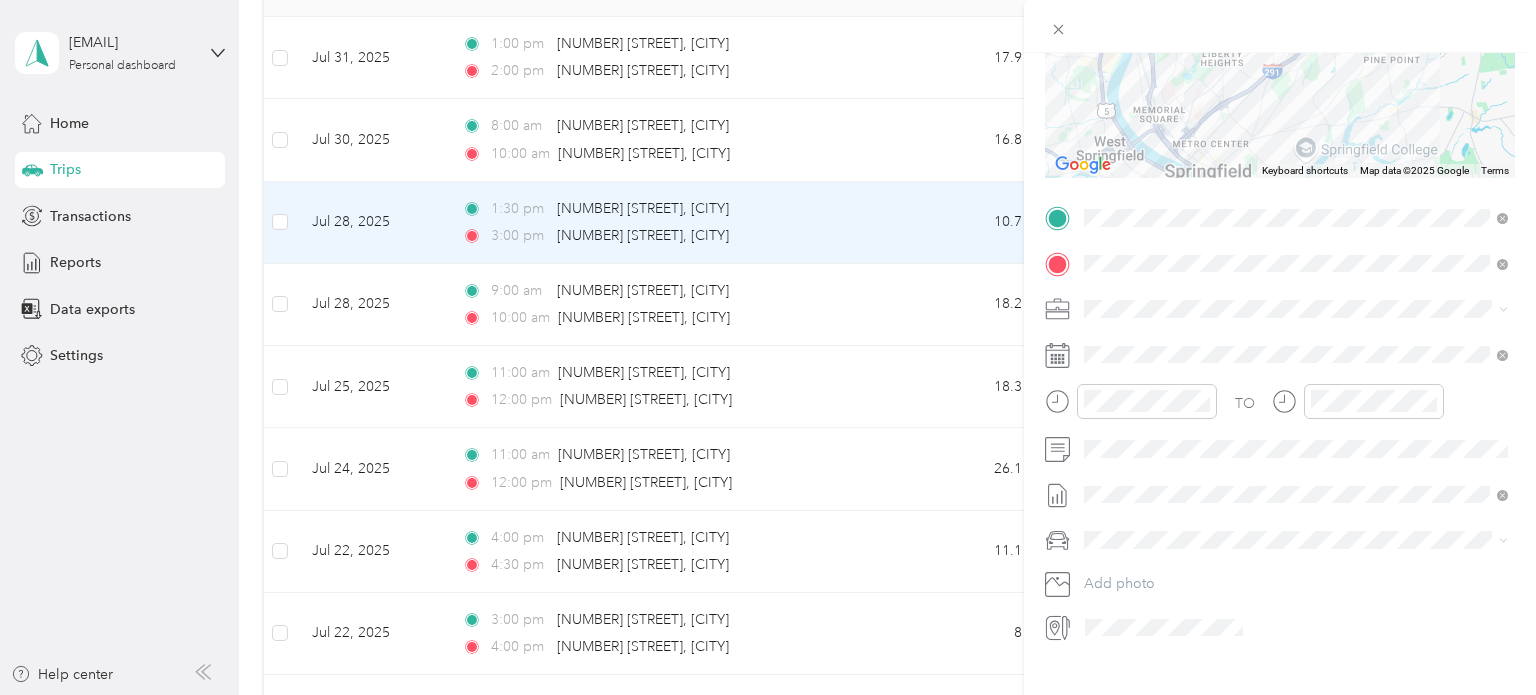 scroll, scrollTop: 296, scrollLeft: 0, axis: vertical 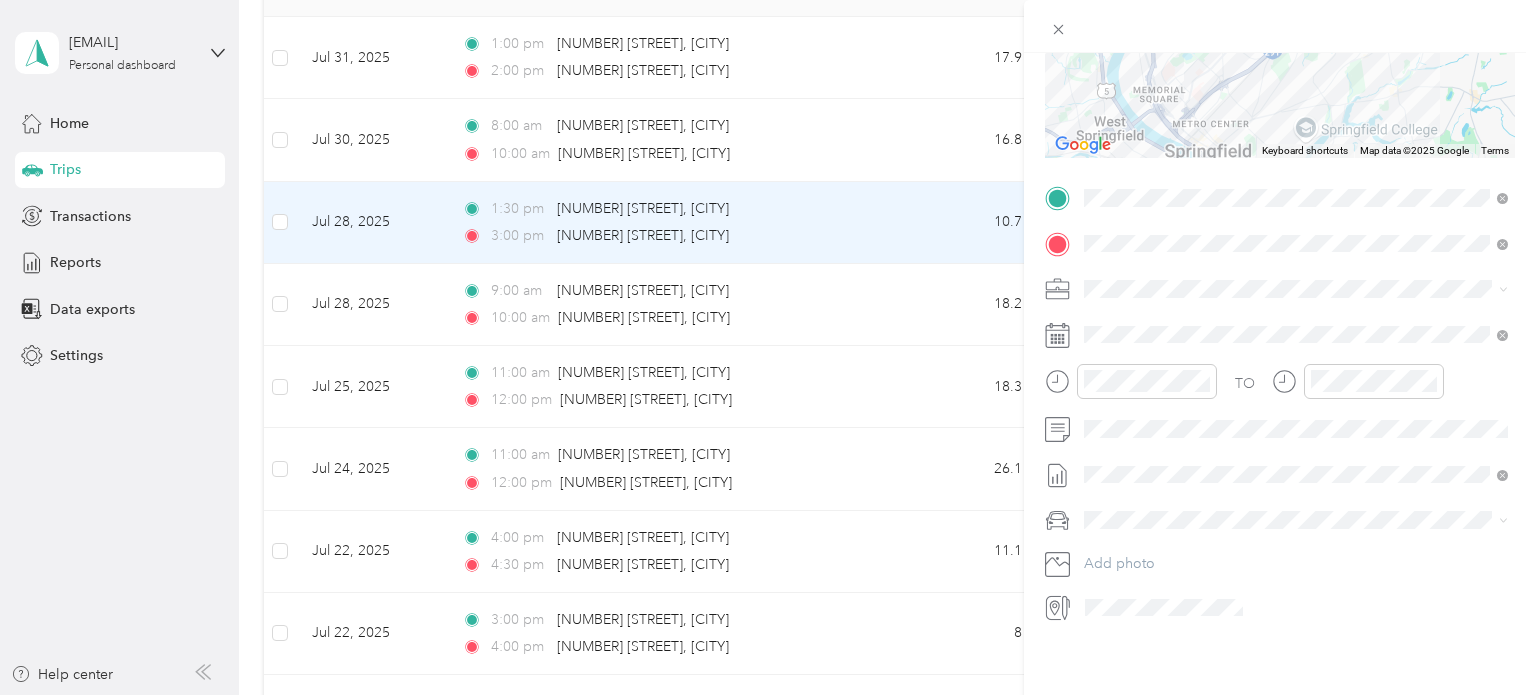 click on "Trip details Save This trip cannot be edited because it is either under review, approved, or paid. Contact your Team Manager to edit it. Miles [NUMBER] Value  To navigate the map with touch gestures double-tap and hold your finger on the map, then drag the map. ← Move left → Move right ↑ Move up ↓ Move down + Zoom in - Zoom out Home Jump left by 75% End Jump right by 75% Page Up Jump up by 75% Page Down Jump down by 75% Keyboard shortcuts Map Data Map data ©[YEAR] Google Map data ©[YEAR] Google [NUMBER] km  Click to toggle between metric and imperial units Terms Report a map error TO Add photo" at bounding box center [768, 347] 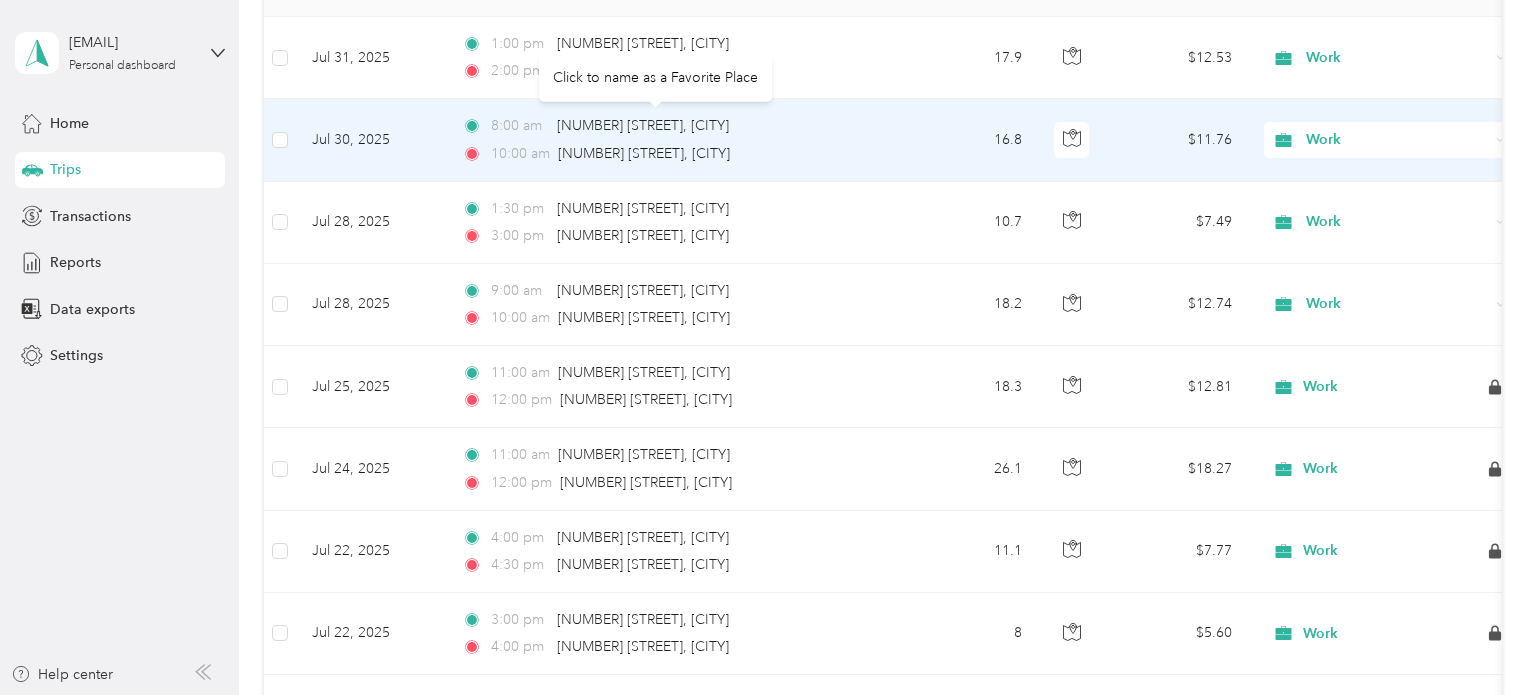 click on "[NUMBER] [STREET], [CITY]" at bounding box center [643, 125] 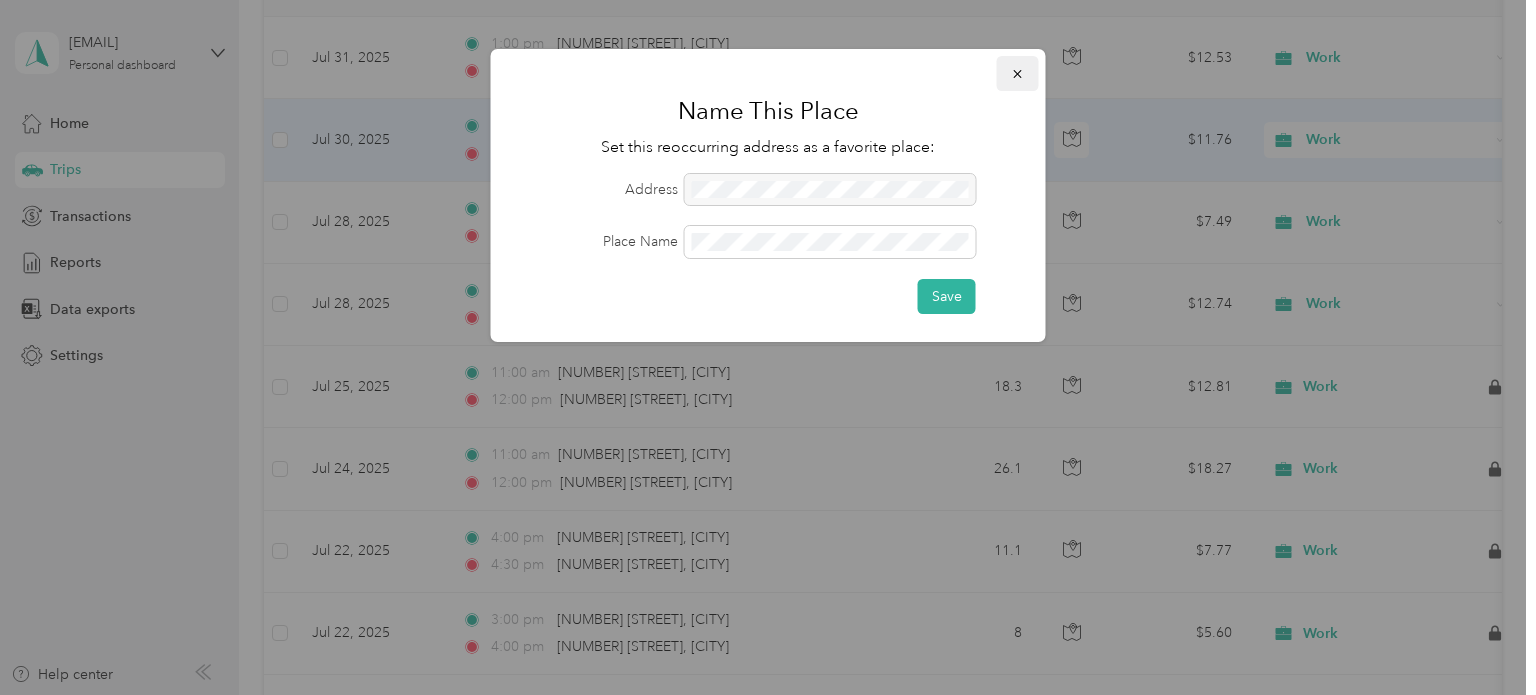 click 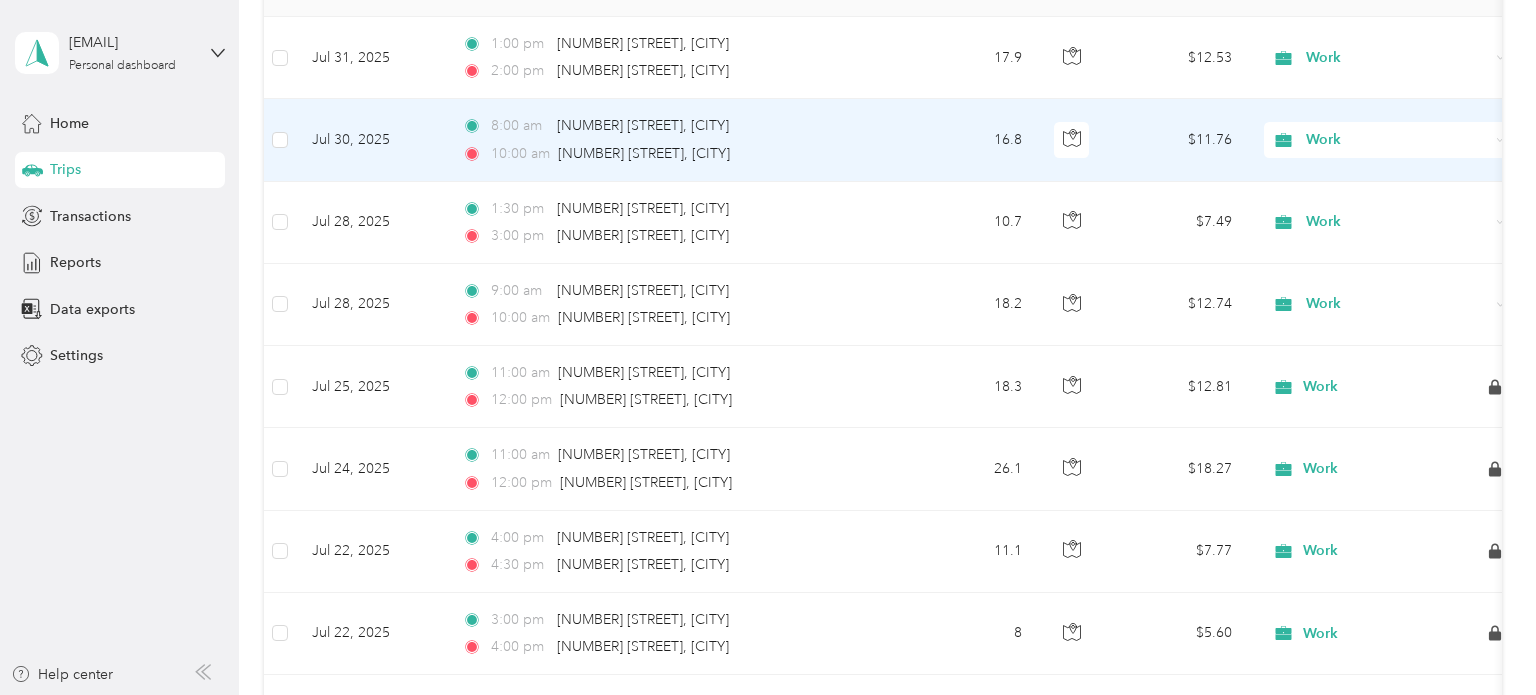 click on "[TIME] [NUMBER] [STREET], [CITY]" at bounding box center [672, 154] 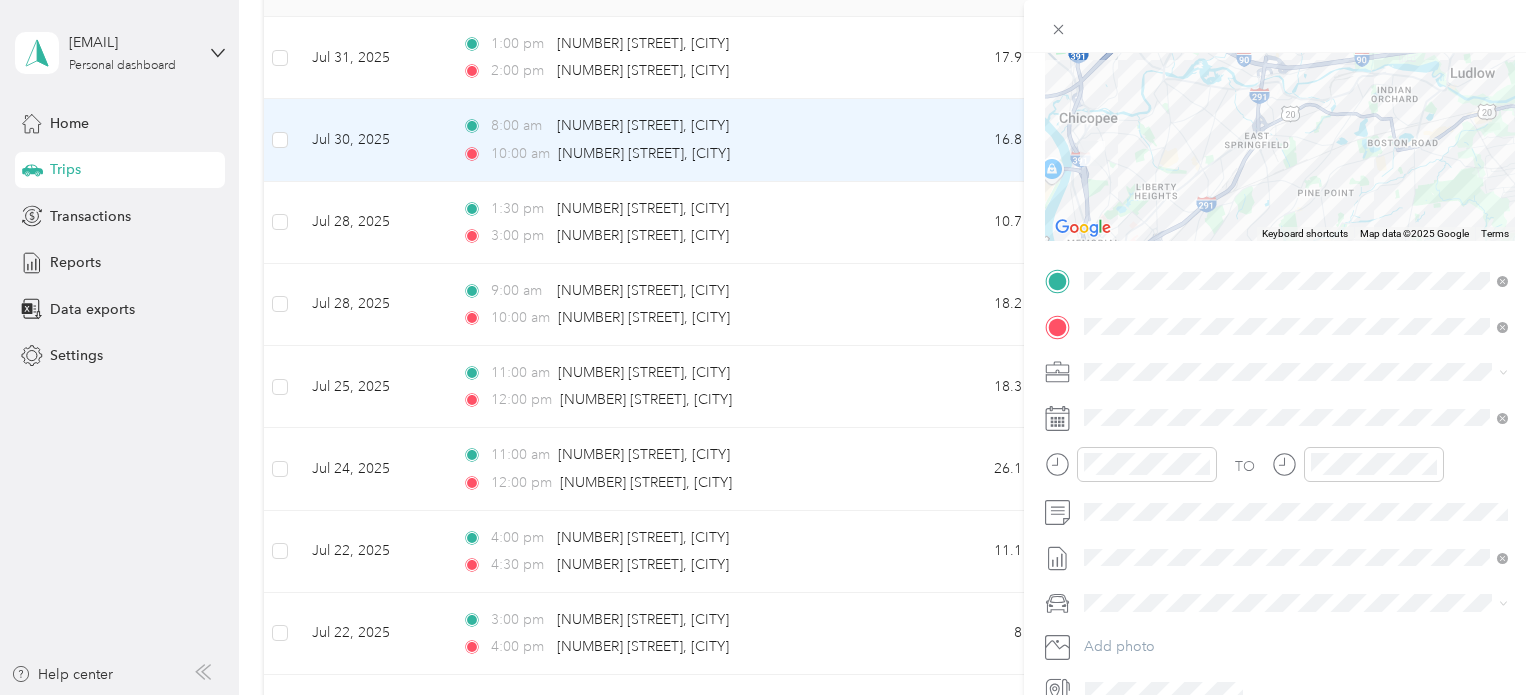 scroll, scrollTop: 157, scrollLeft: 0, axis: vertical 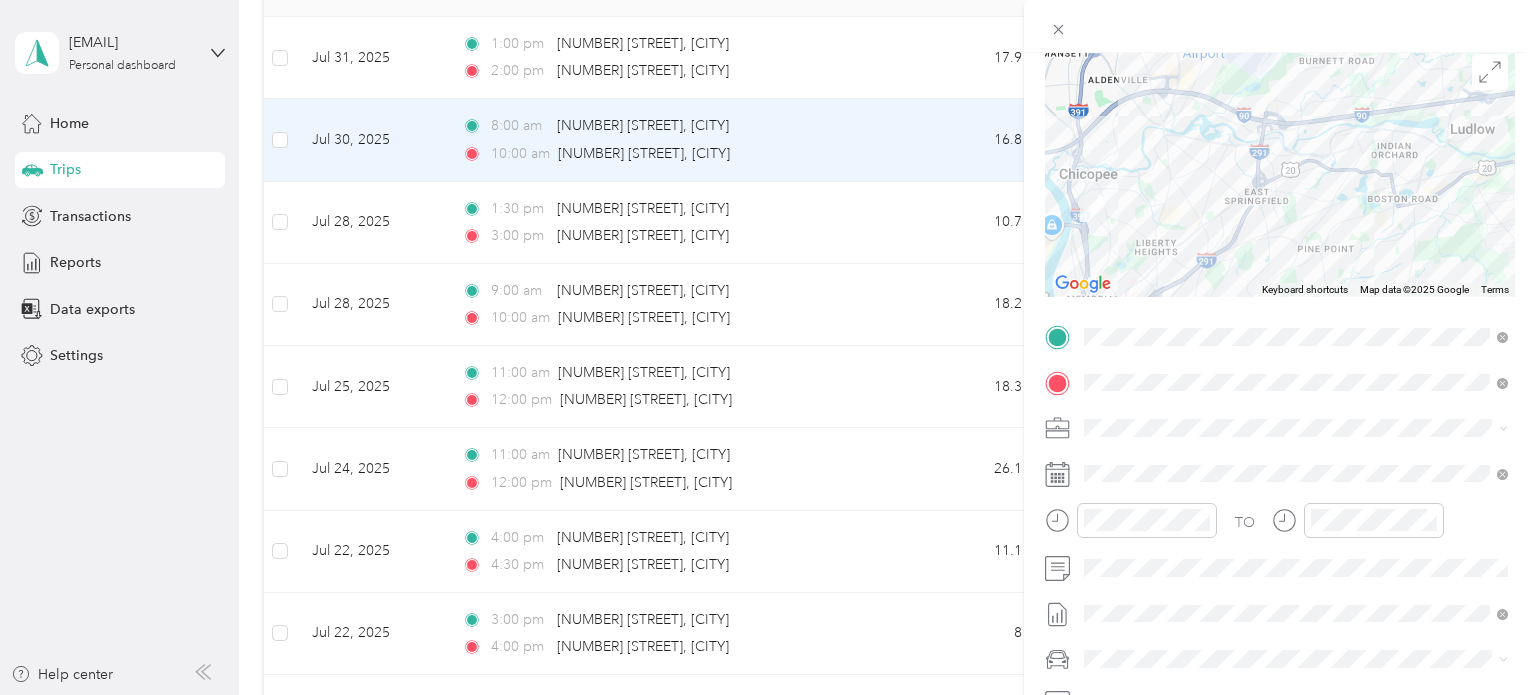 click on "Trip details Save This trip cannot be edited because it is either under review, approved, or paid. Contact your Team Manager to edit it. Miles [NUMBER] Value  To navigate the map with touch gestures double-tap and hold your finger on the map, then drag the map. ← Move left → Move right ↑ Move up ↓ Move down + Zoom in - Zoom out Home Jump left by 75% End Jump right by 75% Page Up Jump up by 75% Page Down Jump down by 75% Keyboard shortcuts Map Data Map data ©[YEAR] Google Map data ©[YEAR] Google [NUMBER] km  Click to toggle between metric and imperial units Terms Report a map error TO Add photo" at bounding box center (768, 347) 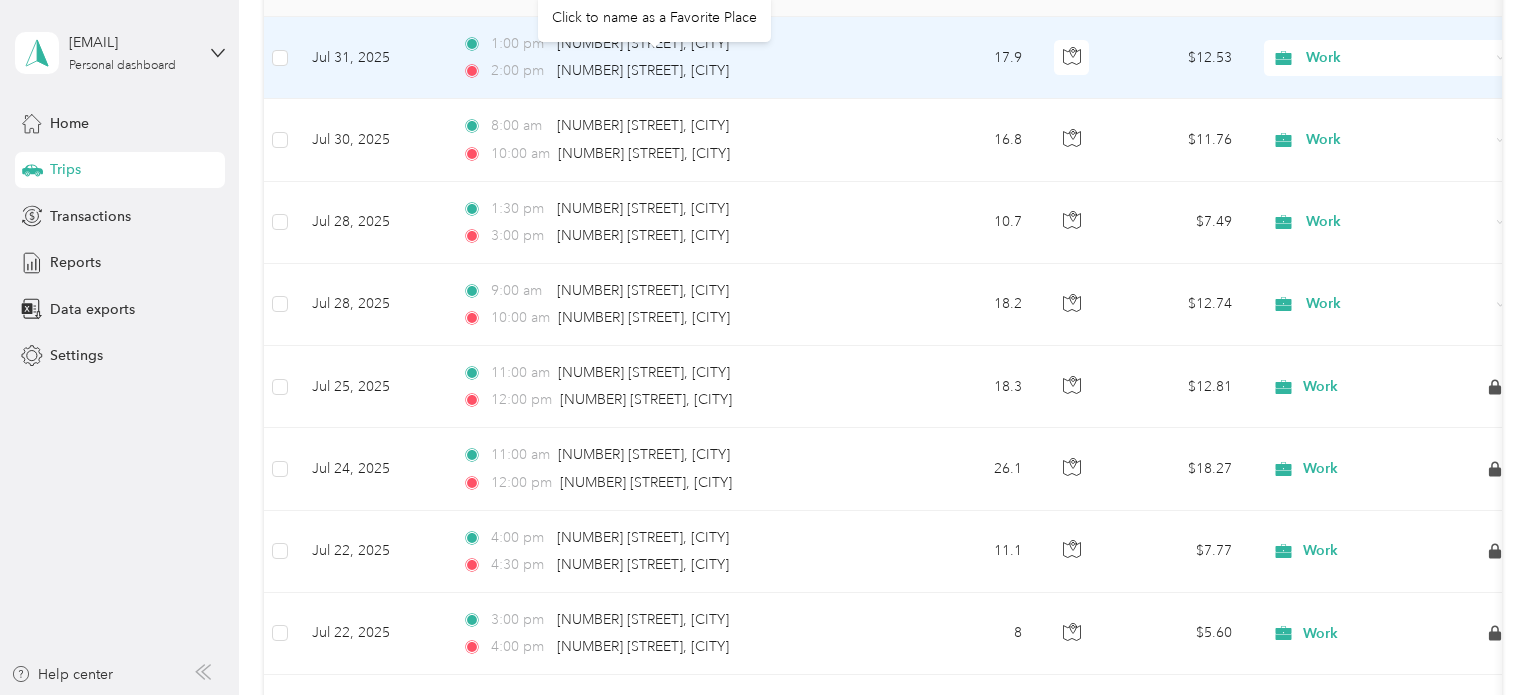 click on "[TIME] [NUMBER] [STREET], [CITY] [TIME] [NUMBER] [STREET], [CITY]" at bounding box center [672, 57] 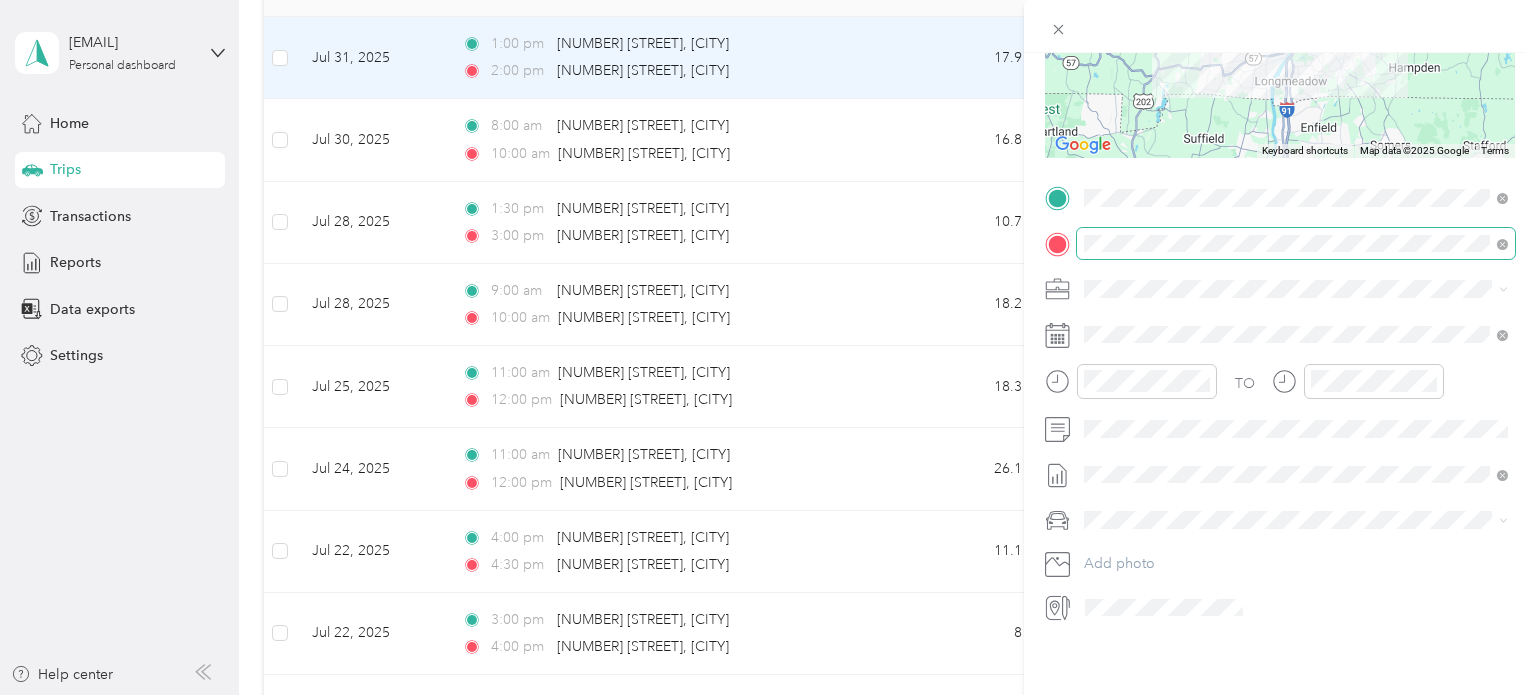 scroll, scrollTop: 0, scrollLeft: 0, axis: both 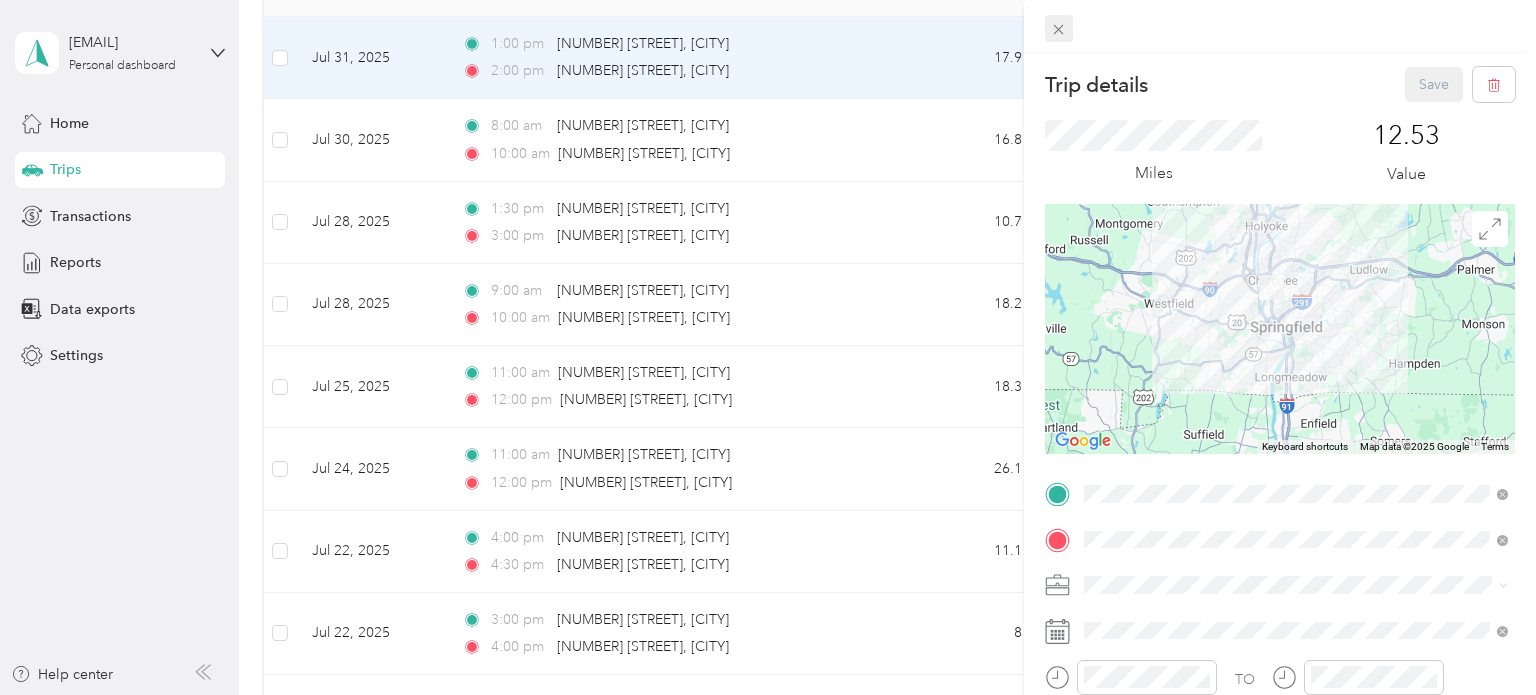 click 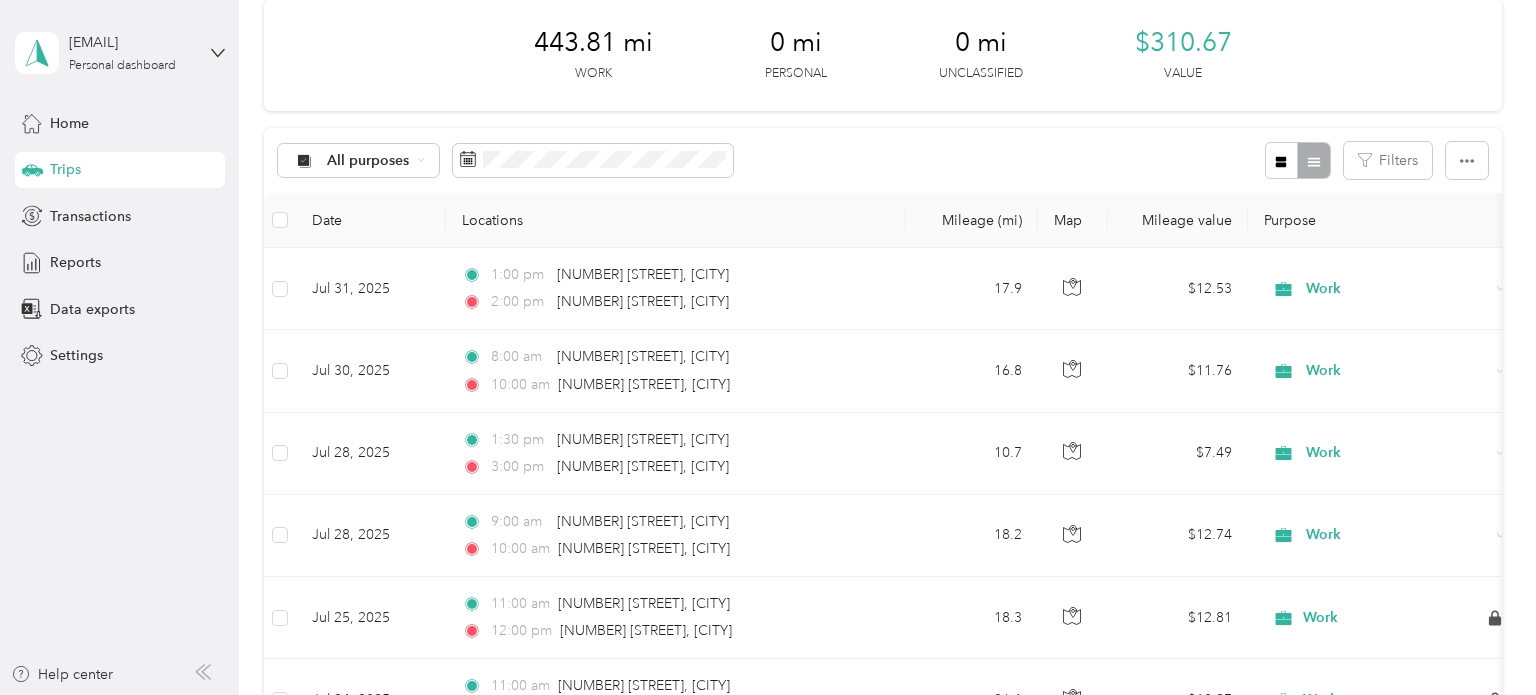 scroll, scrollTop: 0, scrollLeft: 0, axis: both 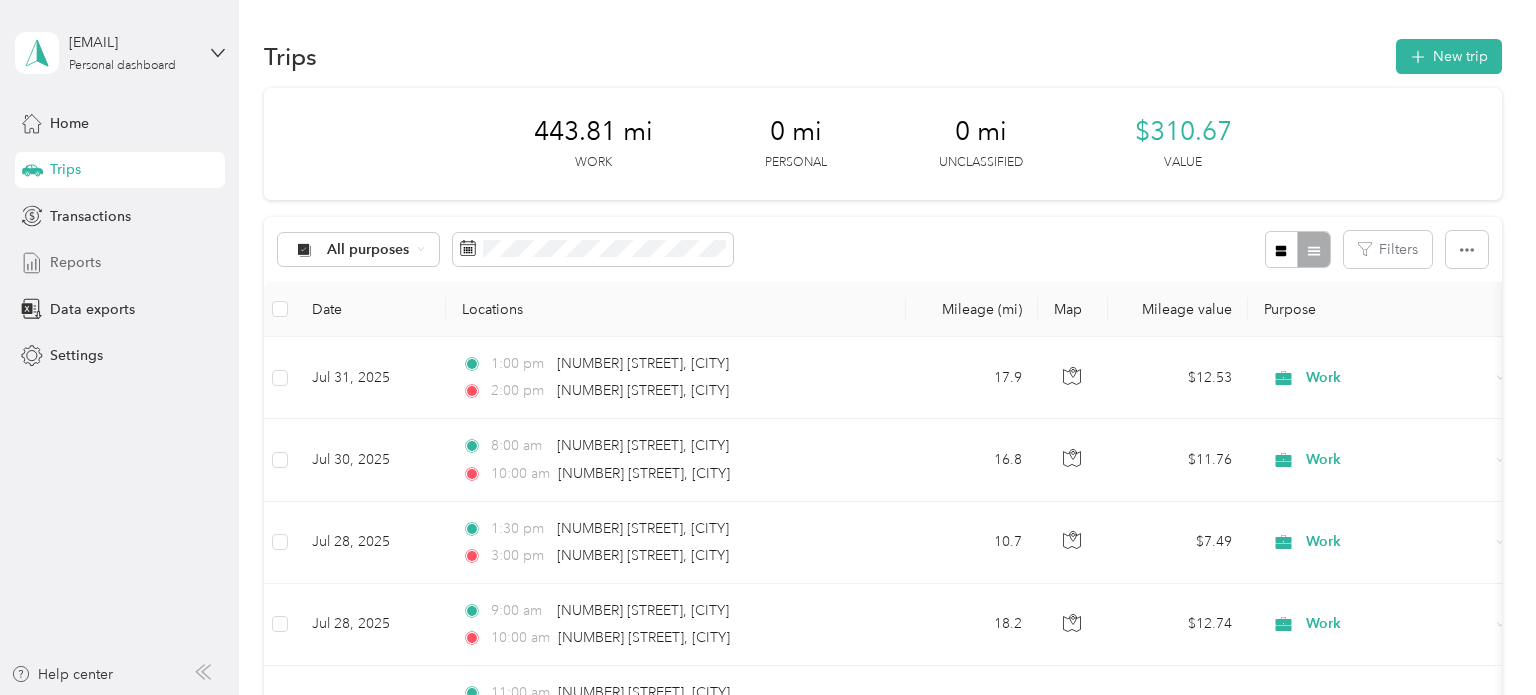 click on "Reports" at bounding box center (75, 262) 